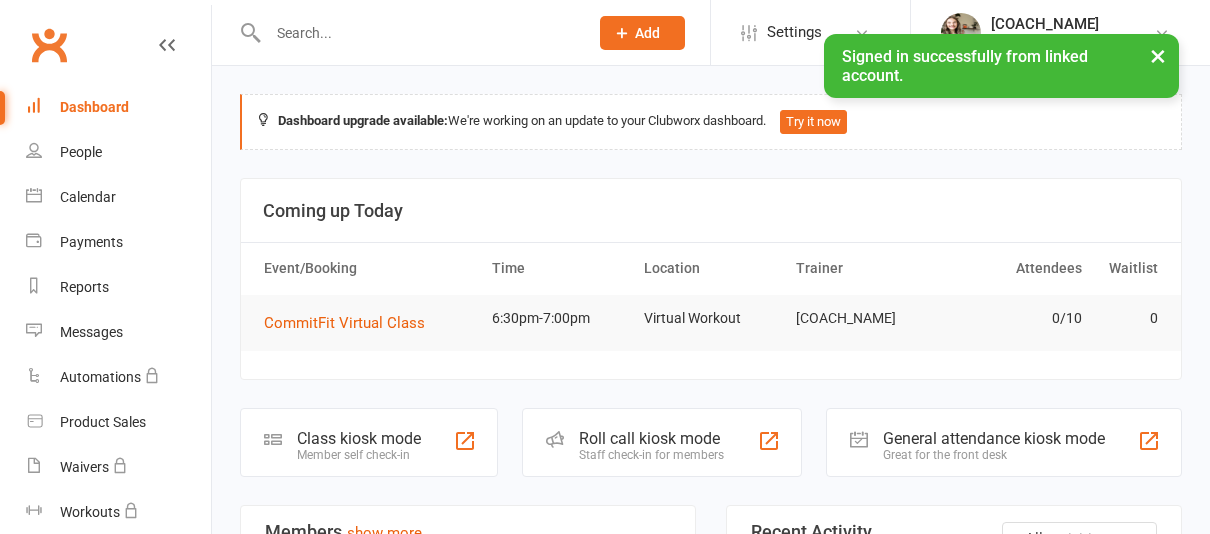 scroll, scrollTop: 0, scrollLeft: 0, axis: both 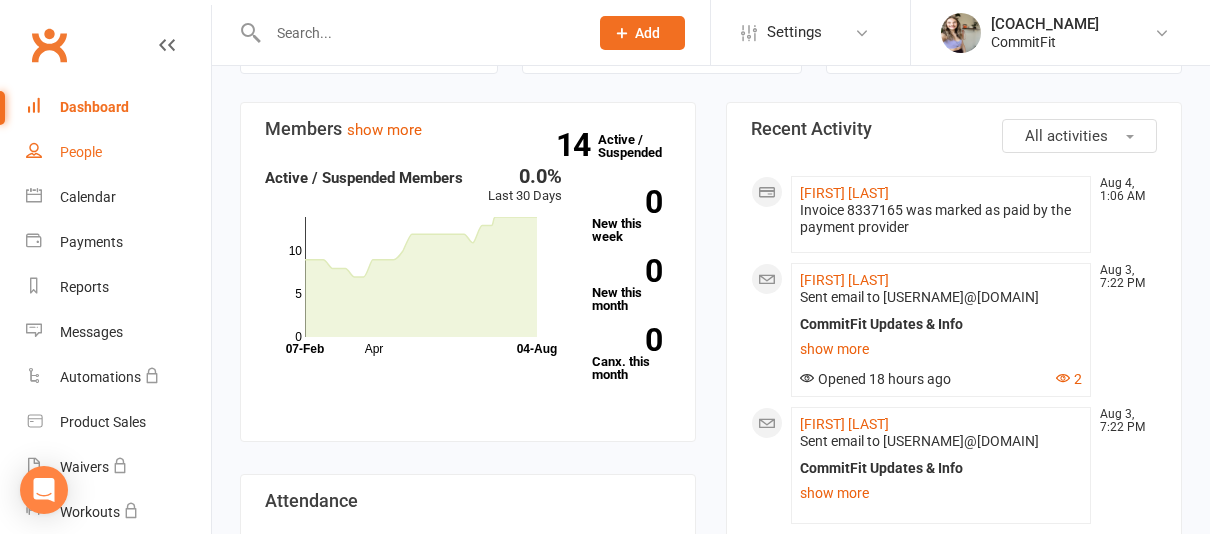 click on "People" at bounding box center (118, 152) 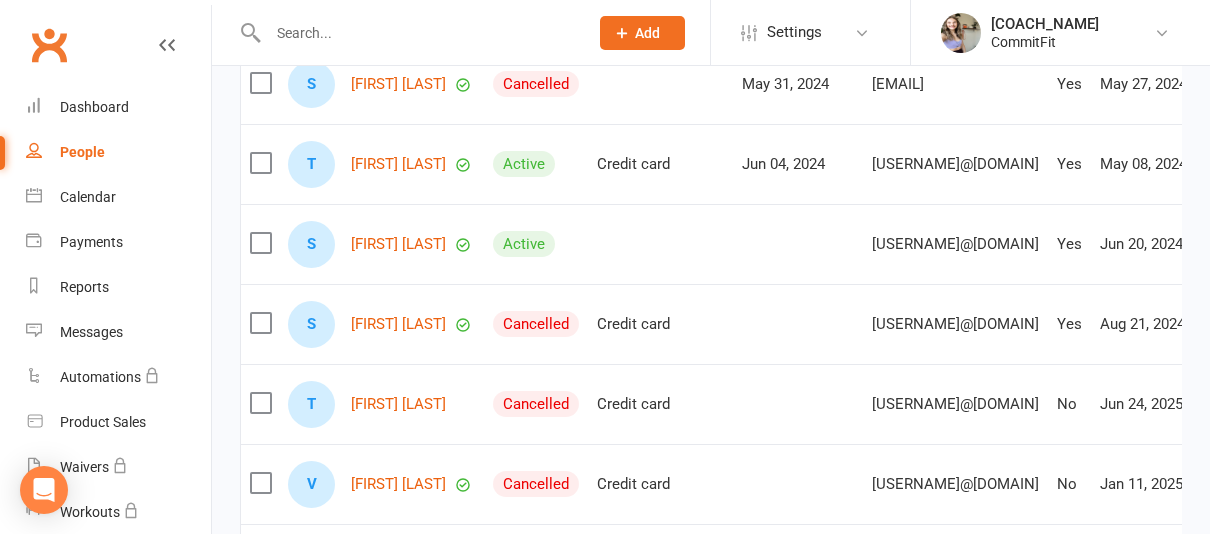 scroll, scrollTop: 1620, scrollLeft: 0, axis: vertical 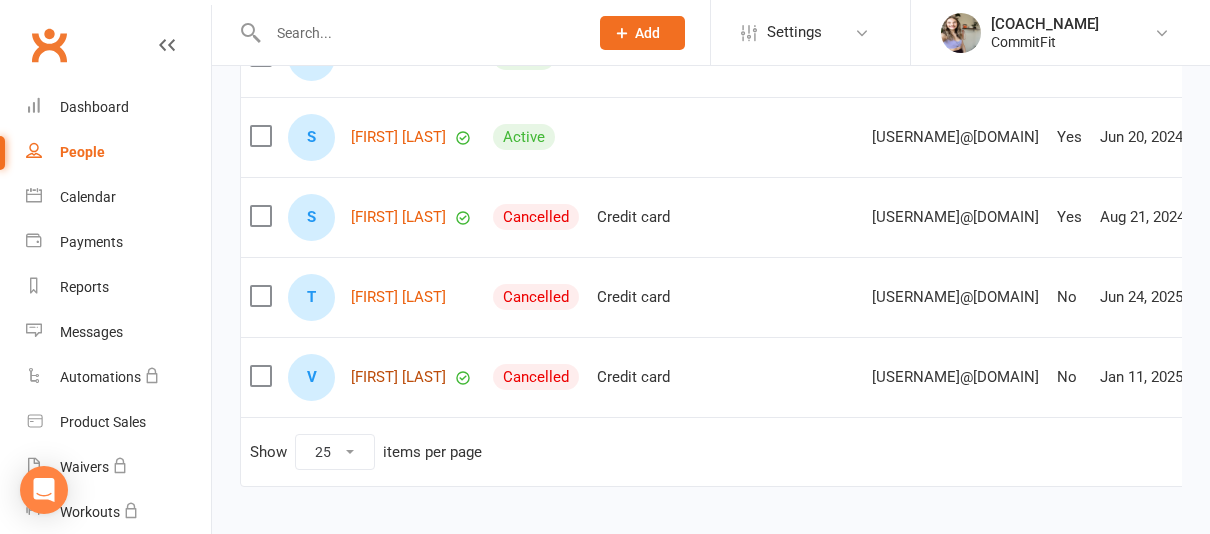 click on "[FIRST] [LAST]" at bounding box center (398, 377) 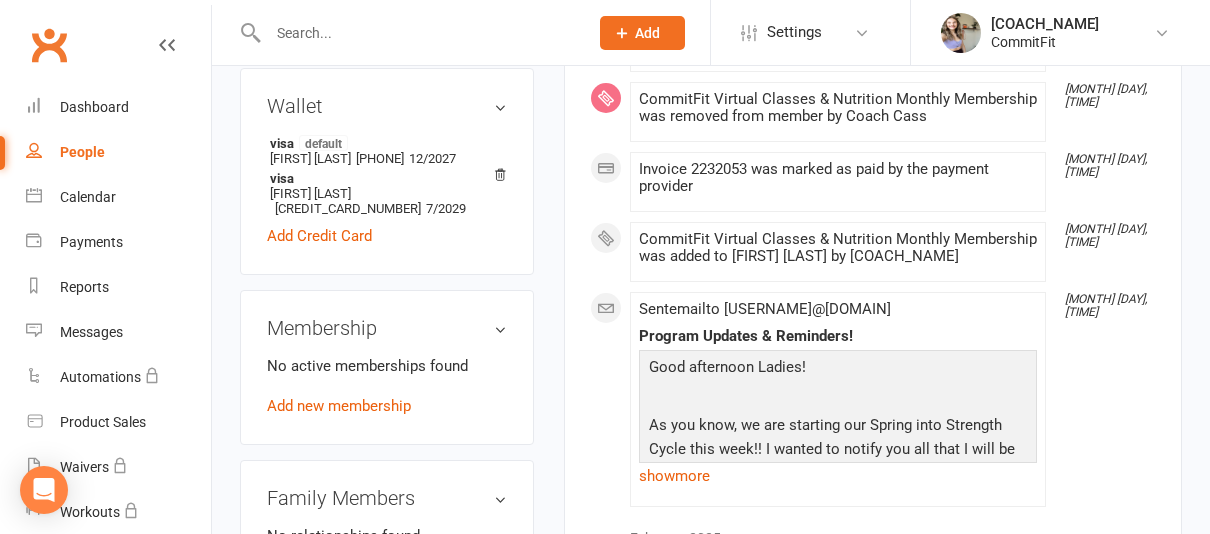 scroll, scrollTop: 700, scrollLeft: 0, axis: vertical 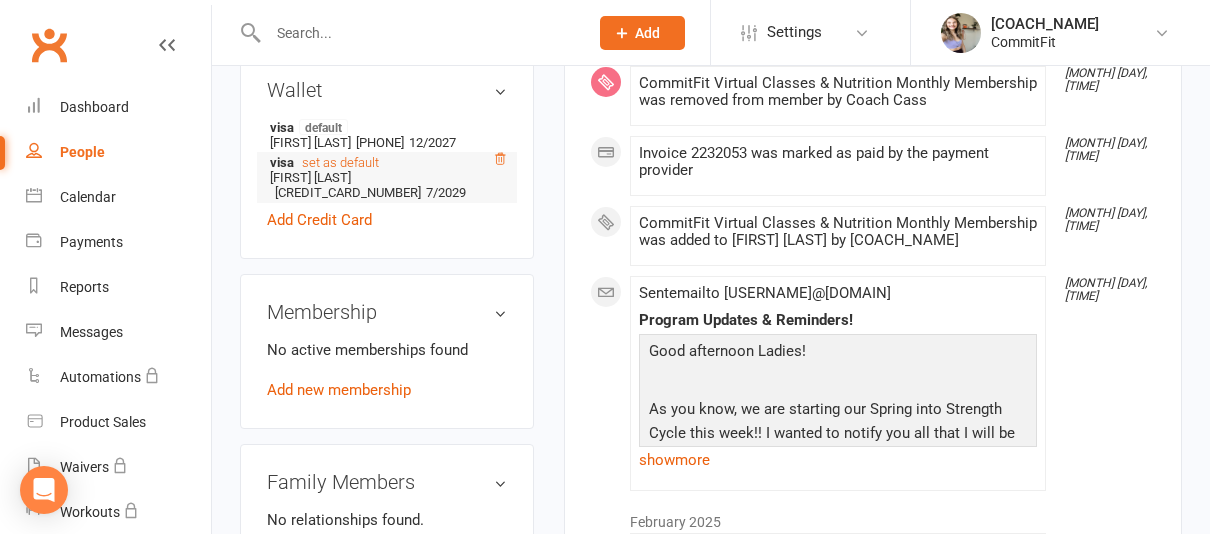 click 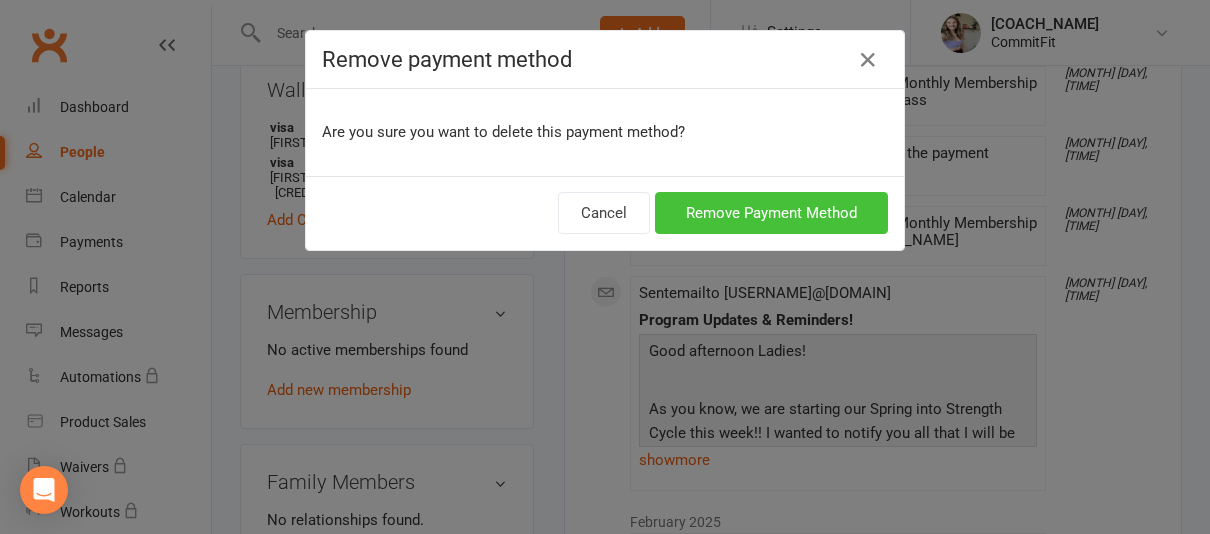 click on "Remove Payment Method" at bounding box center [771, 213] 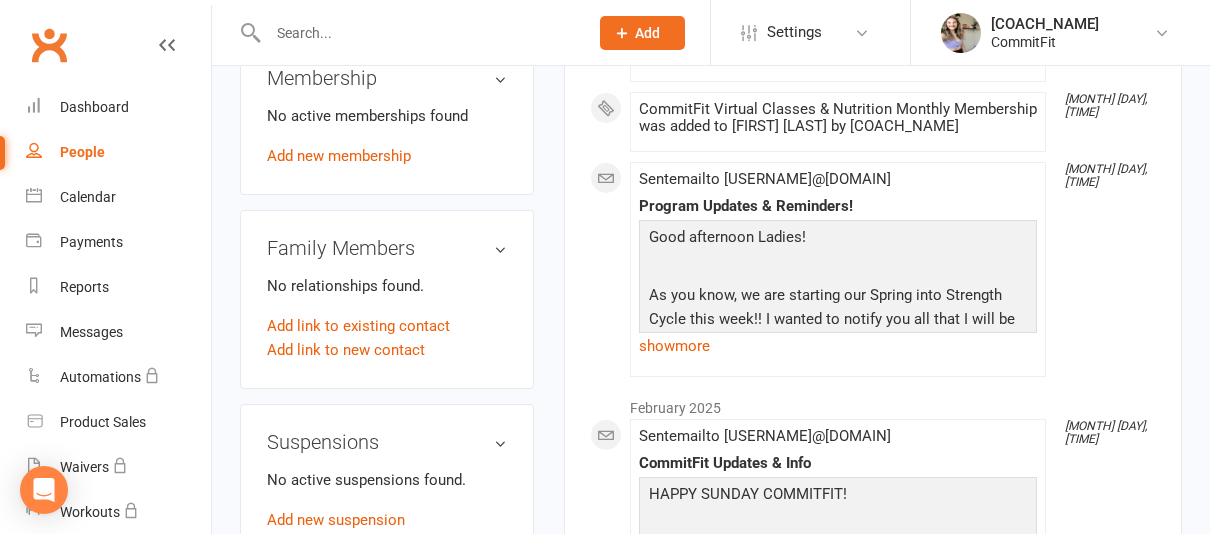 scroll, scrollTop: 895, scrollLeft: 0, axis: vertical 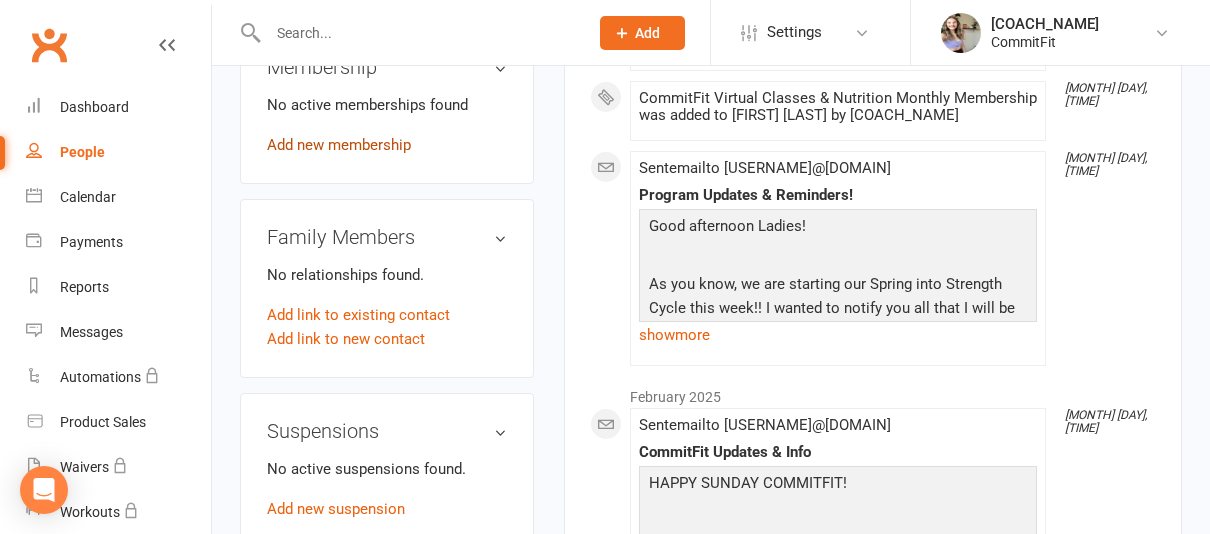 click on "Add new membership" at bounding box center (339, 145) 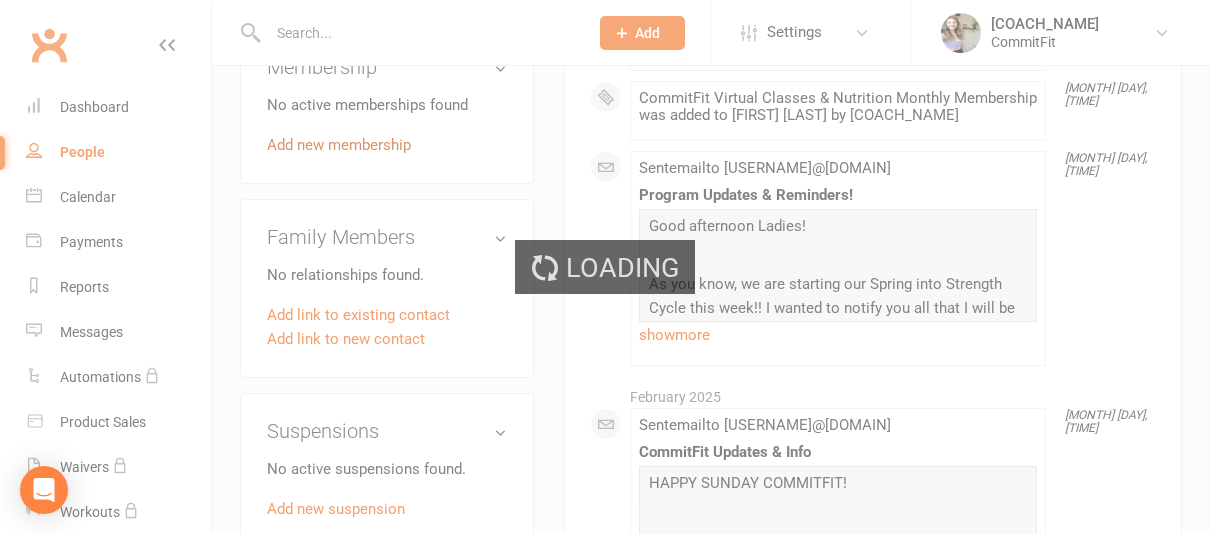 scroll, scrollTop: 0, scrollLeft: 0, axis: both 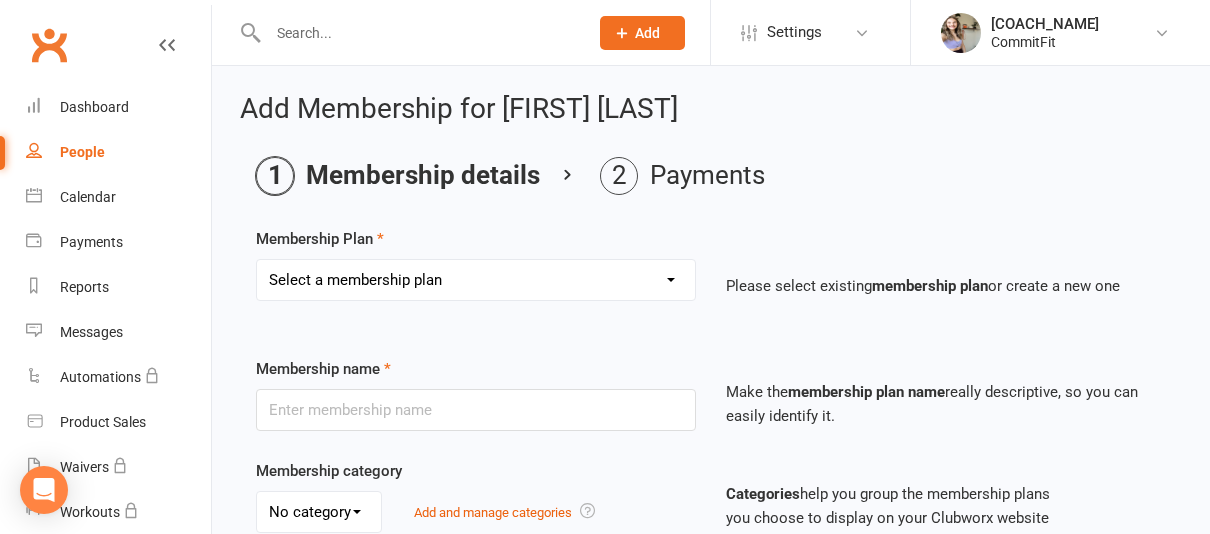 click on "Select a membership plan Create new Membership Plan CommitFit 6 Week Kickstart Program- Virtual Classes & Nutrition CommitFit Virtual Classes & Nutrition Monthly Membership CommitFit 6 Week Kickstart Program- Virtual Classes & Coaching CommitFit Virtual Classes & Coaching Monthly Membership CommitFit 6 Week Kickstart Program- Virtual Classes Only CommitFit Virtual Classes Only Monthly Membership CommitFit 6 Week Kickstart Program- Virtual Classes, Nutrition & 1 30/min PT Session CommitFit Virtual Classes, Nutrition Monthly Membership & One, 30/min PT Session, Weekly Trial Membership CommitFit 6 Week Kickstart Program- Nutrition & Coaching CommitFit Nutrition Monthly Membership & Three, 30/min PT Session, Weekly CommitFit Personal Training- 30/Min Session's Monthly Membership- Four Sessions Per Month" at bounding box center (476, 280) 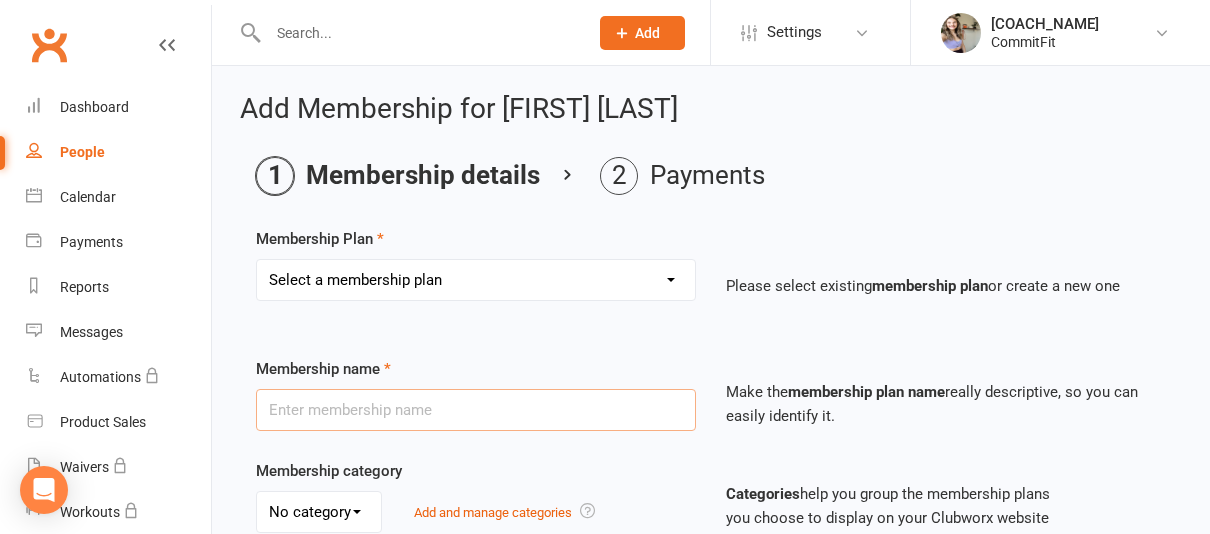 click at bounding box center (476, 410) 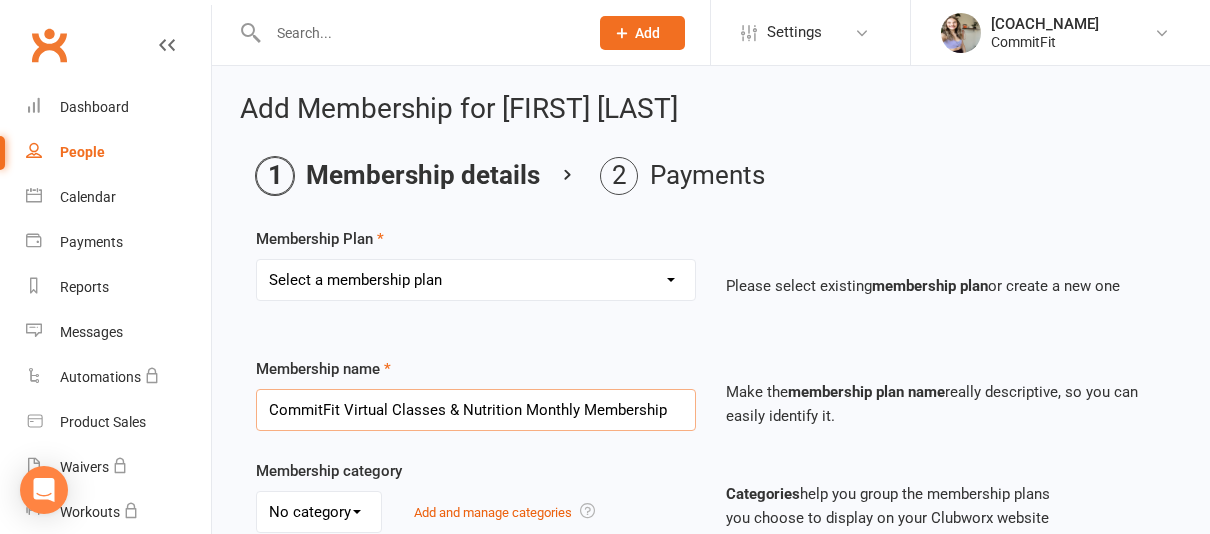 drag, startPoint x: 459, startPoint y: 406, endPoint x: 341, endPoint y: 417, distance: 118.511604 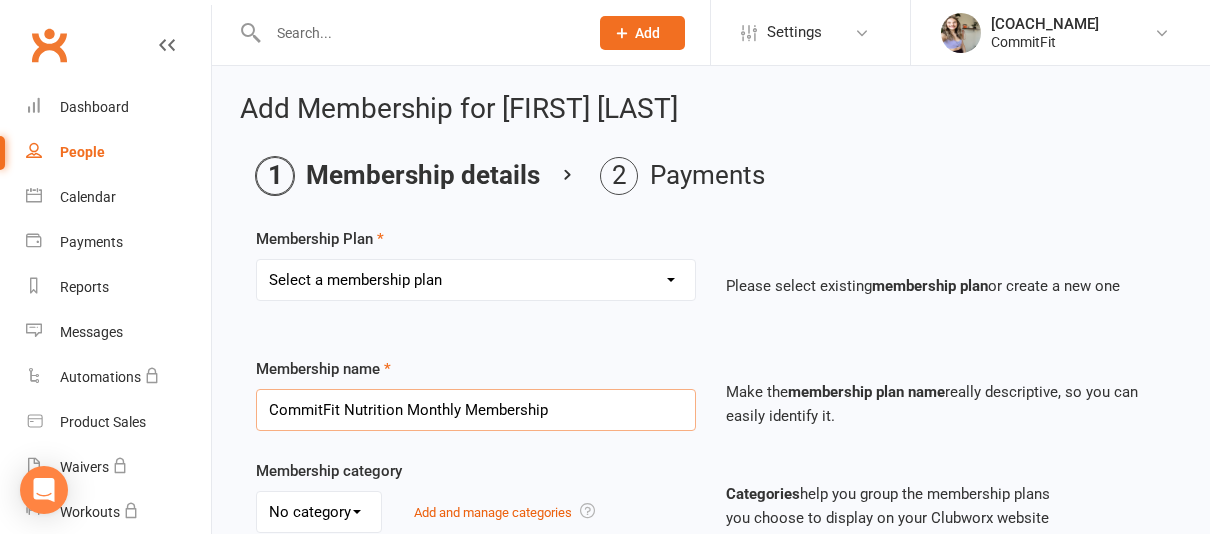click on "CommitFit Nutrition Monthly Membership" at bounding box center (476, 410) 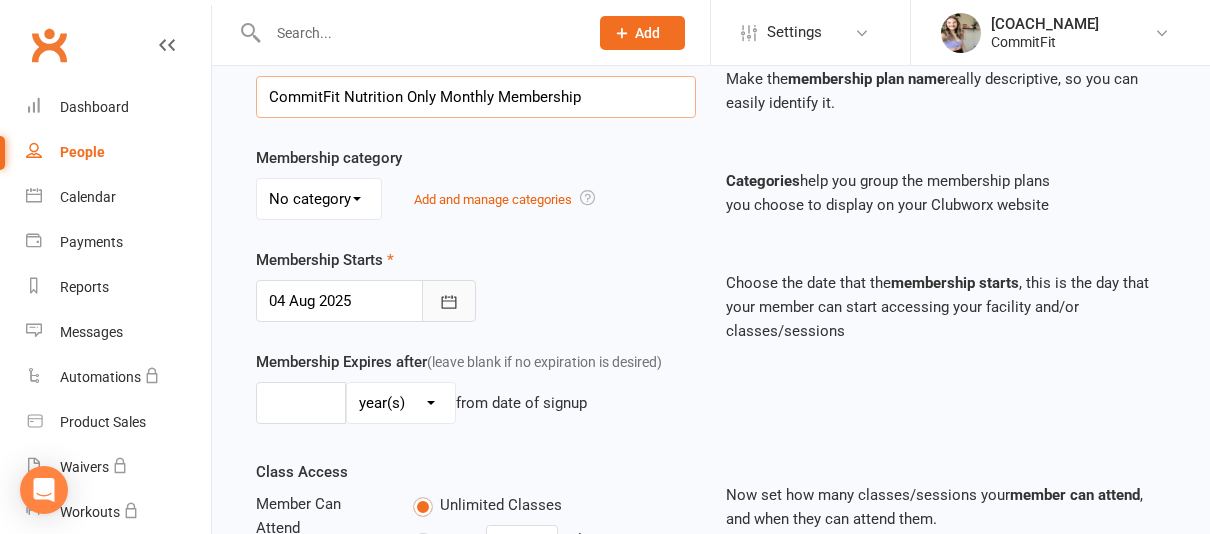 type on "CommitFit Nutrition Only Monthly Membership" 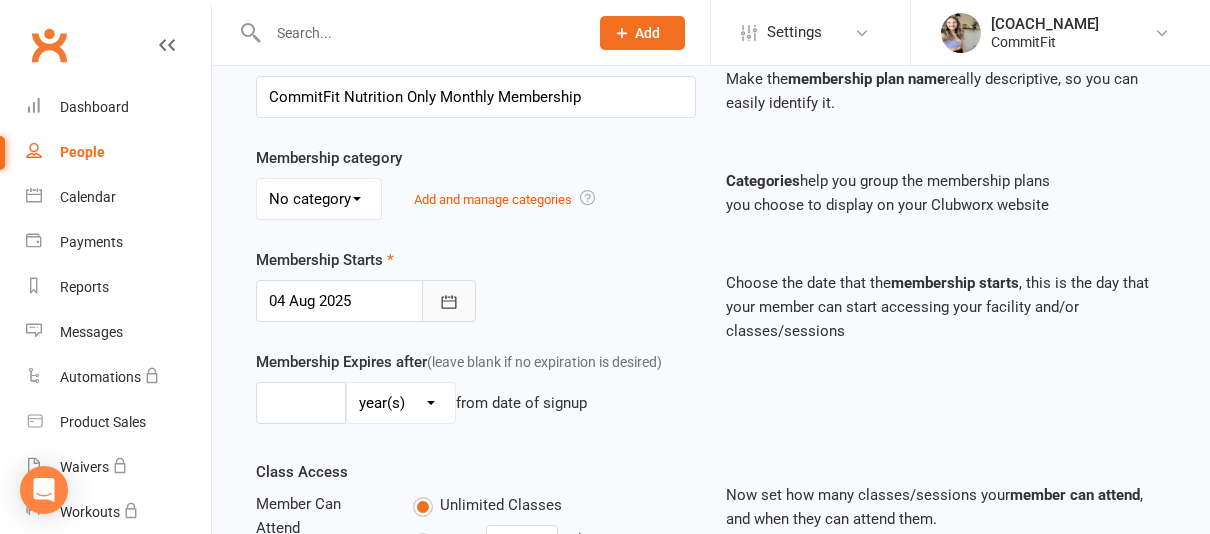 click 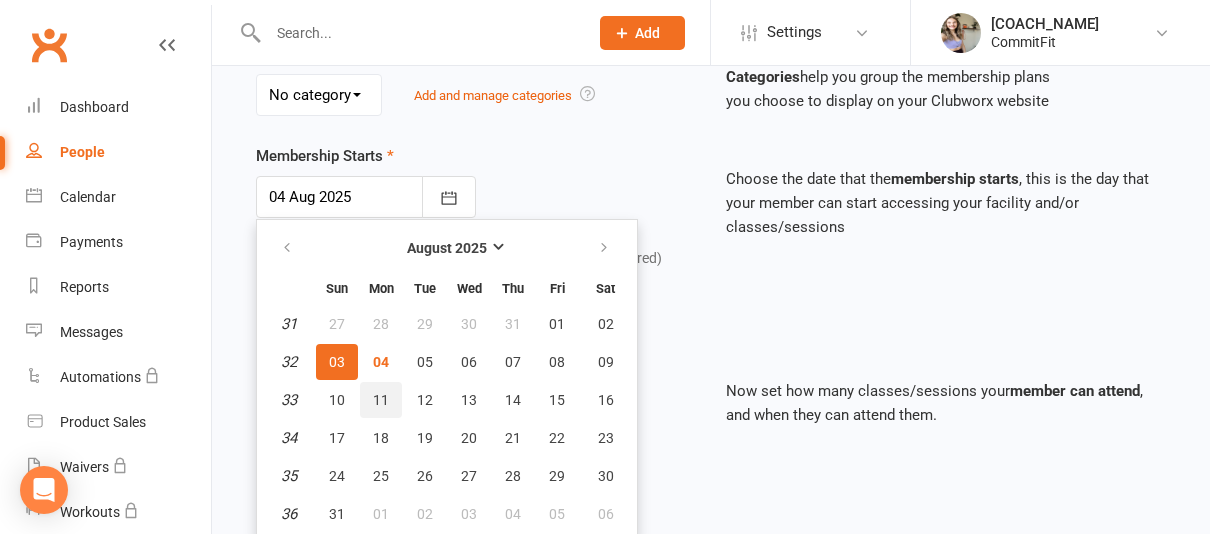 click on "11" at bounding box center [381, 400] 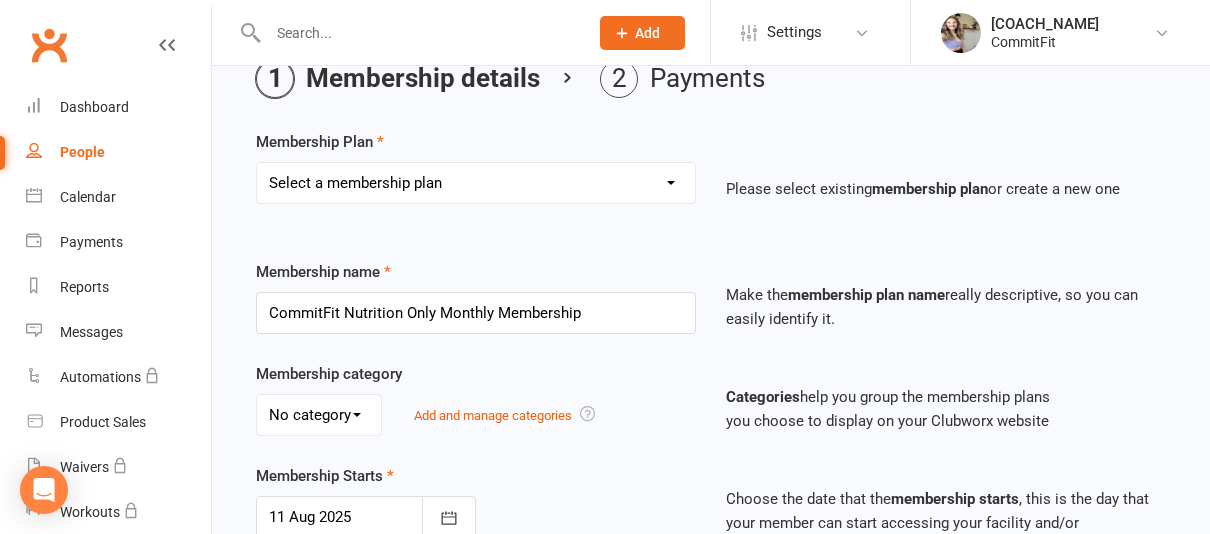 scroll, scrollTop: 101, scrollLeft: 0, axis: vertical 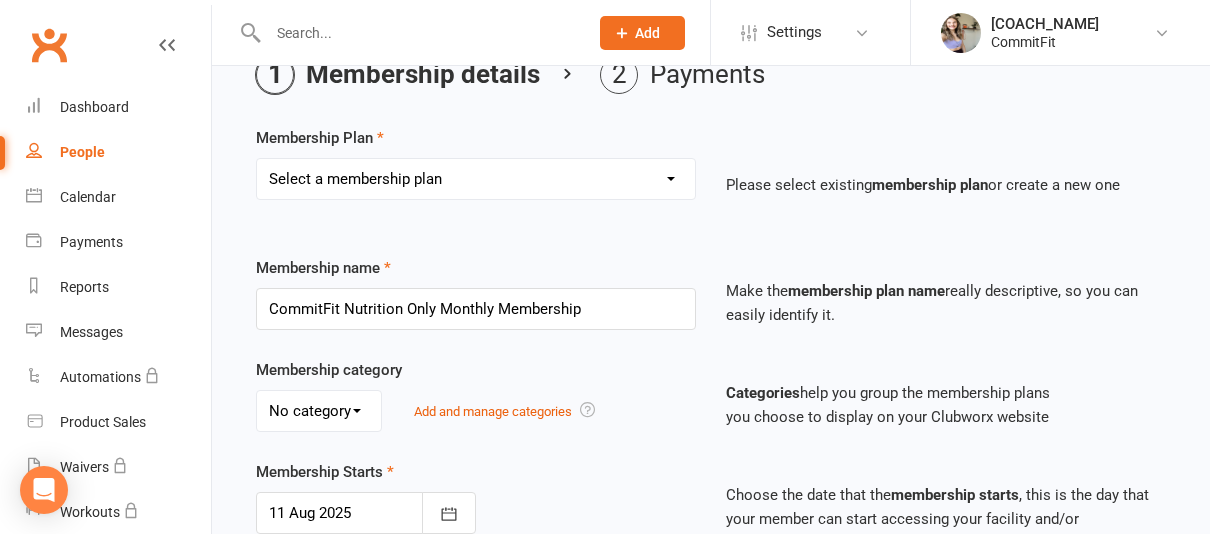 click on "Select a membership plan Create new Membership Plan CommitFit 6 Week Kickstart Program- Virtual Classes & Nutrition CommitFit Virtual Classes & Nutrition Monthly Membership CommitFit 6 Week Kickstart Program- Virtual Classes & Coaching CommitFit Virtual Classes & Coaching Monthly Membership CommitFit 6 Week Kickstart Program- Virtual Classes Only CommitFit Virtual Classes Only Monthly Membership CommitFit 6 Week Kickstart Program- Virtual Classes, Nutrition & 1 30/min PT Session CommitFit Virtual Classes, Nutrition Monthly Membership & One, 30/min PT Session, Weekly Trial Membership CommitFit 6 Week Kickstart Program- Nutrition & Coaching CommitFit Nutrition Monthly Membership & Three, 30/min PT Session, Weekly CommitFit Personal Training- 30/Min Session's Monthly Membership- Four Sessions Per Month" at bounding box center [476, 179] 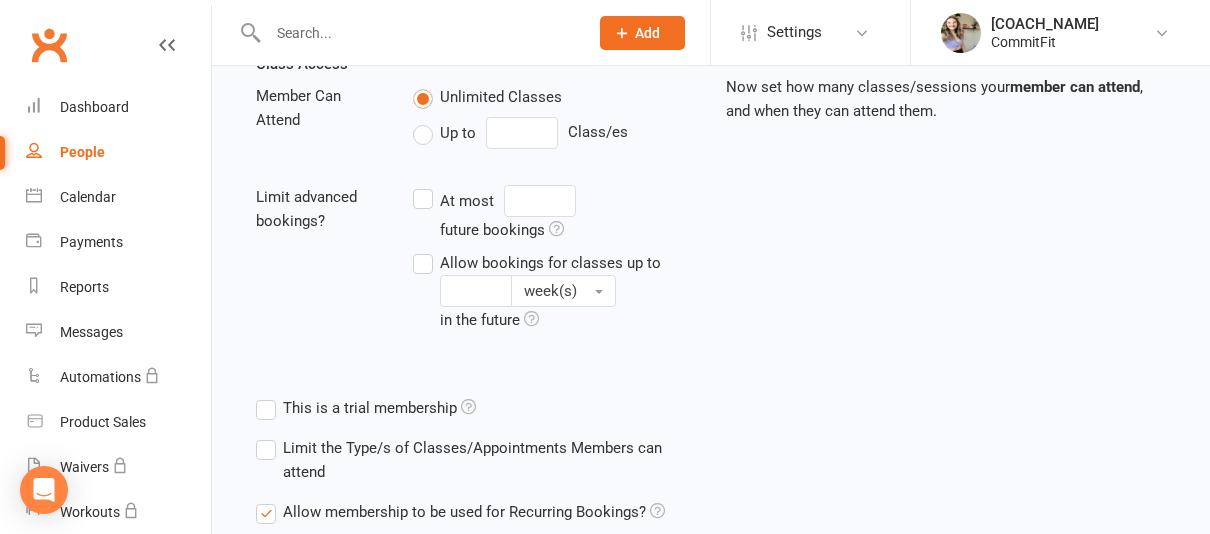 scroll, scrollTop: 888, scrollLeft: 0, axis: vertical 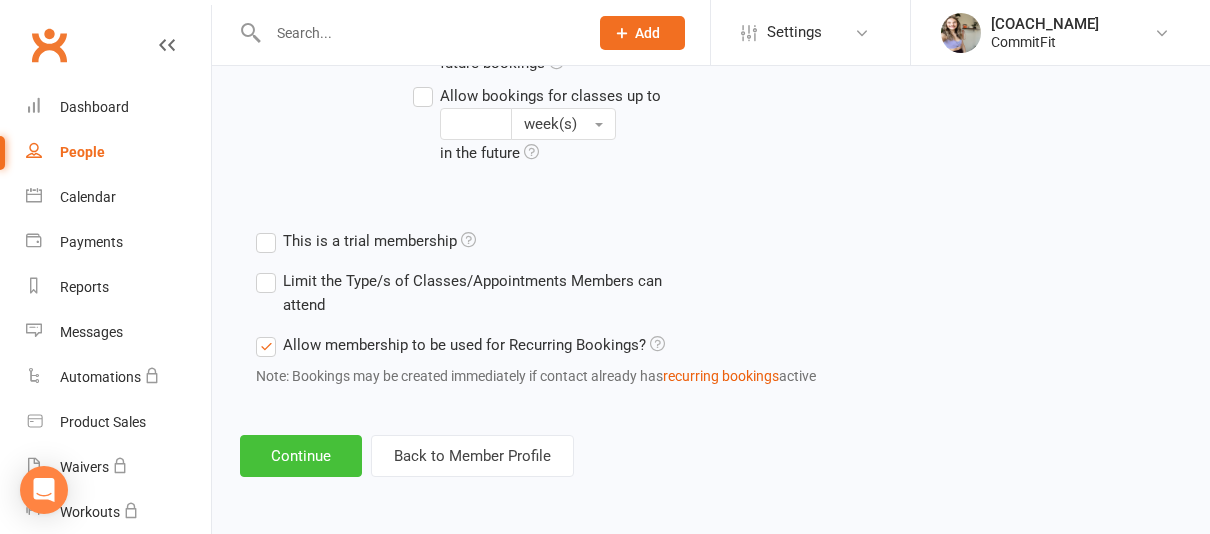 click on "Continue" at bounding box center [301, 456] 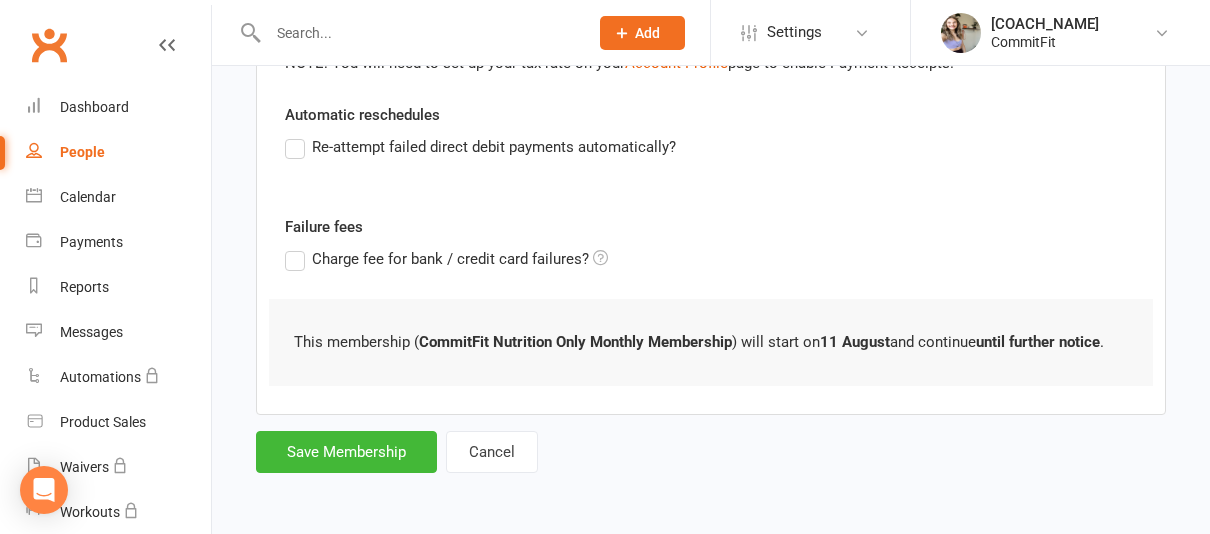 scroll, scrollTop: 0, scrollLeft: 0, axis: both 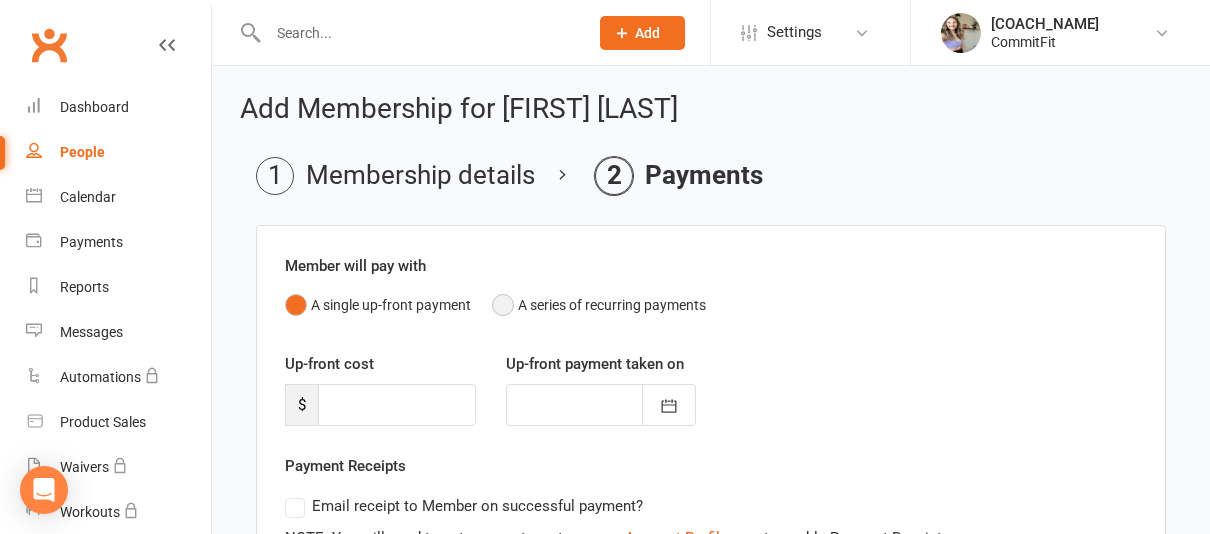 click on "A series of recurring payments" at bounding box center [599, 305] 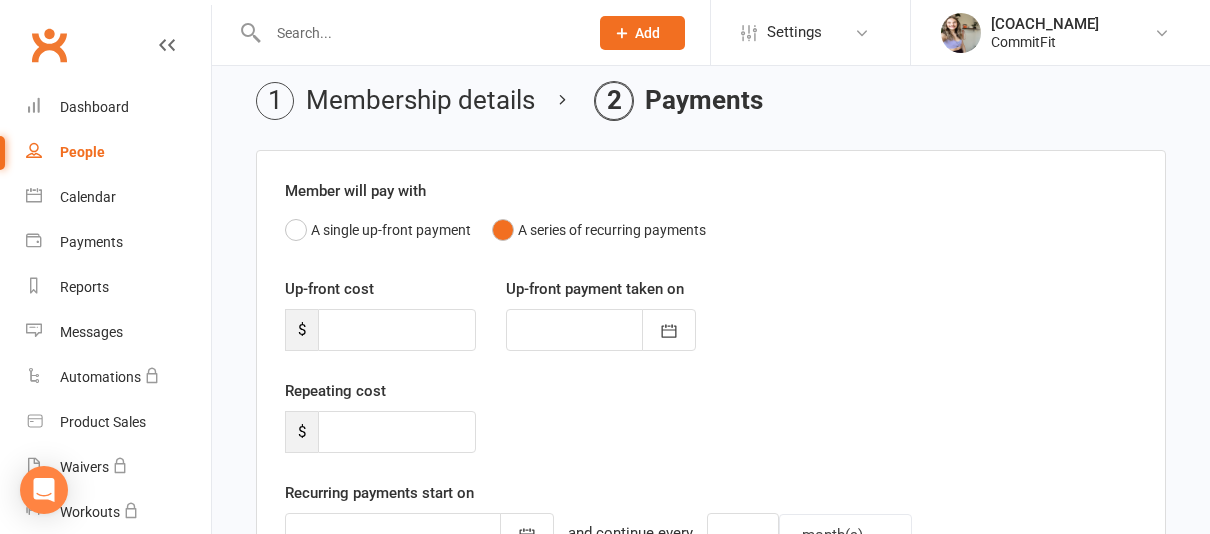scroll, scrollTop: 76, scrollLeft: 0, axis: vertical 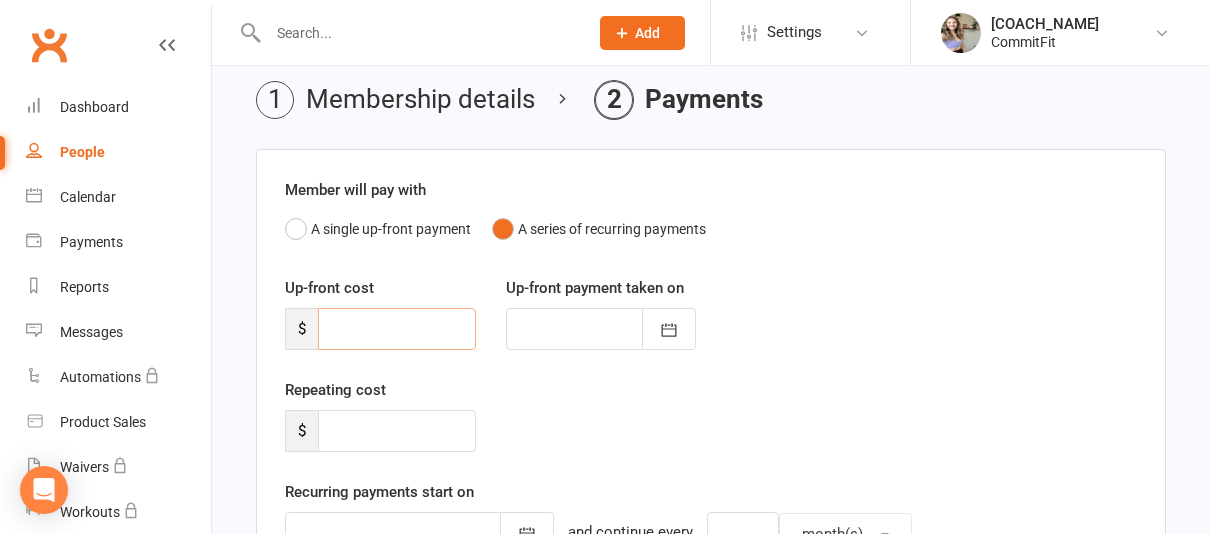 click at bounding box center (397, 329) 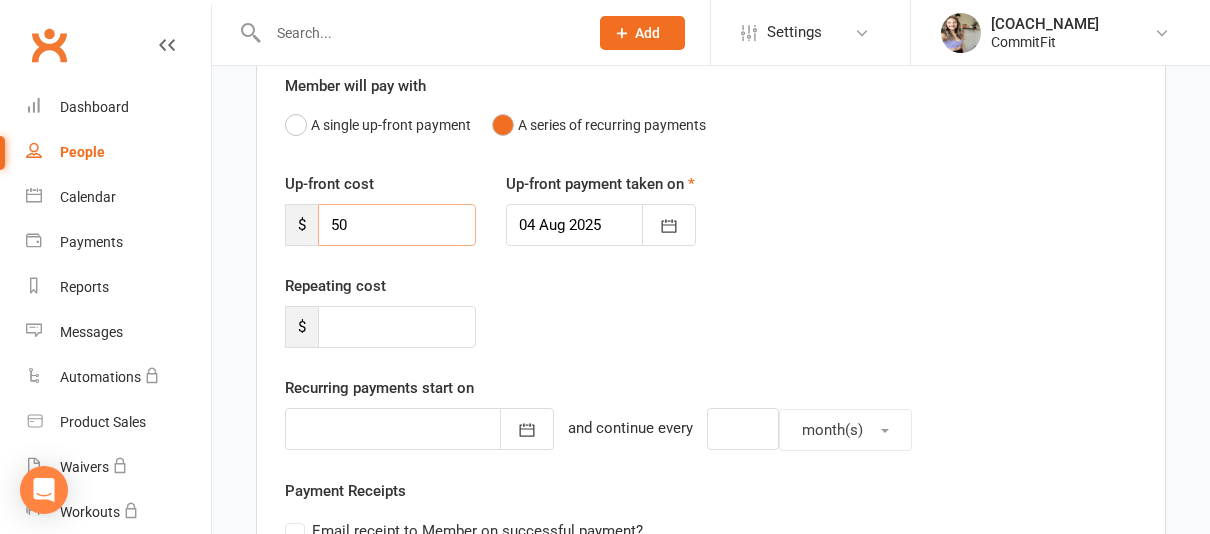 scroll, scrollTop: 182, scrollLeft: 0, axis: vertical 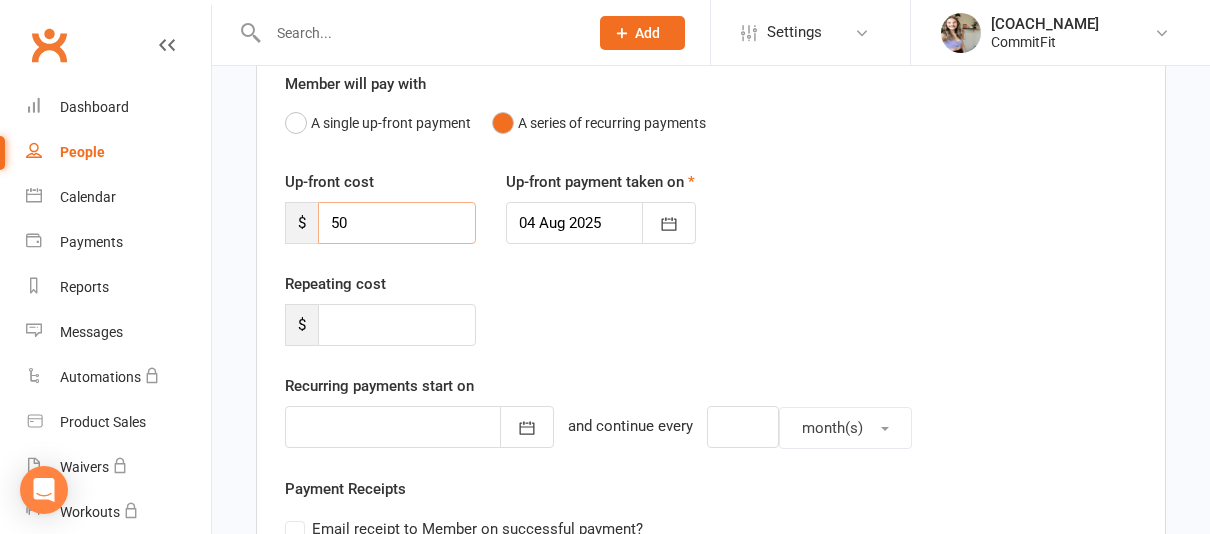type on "50" 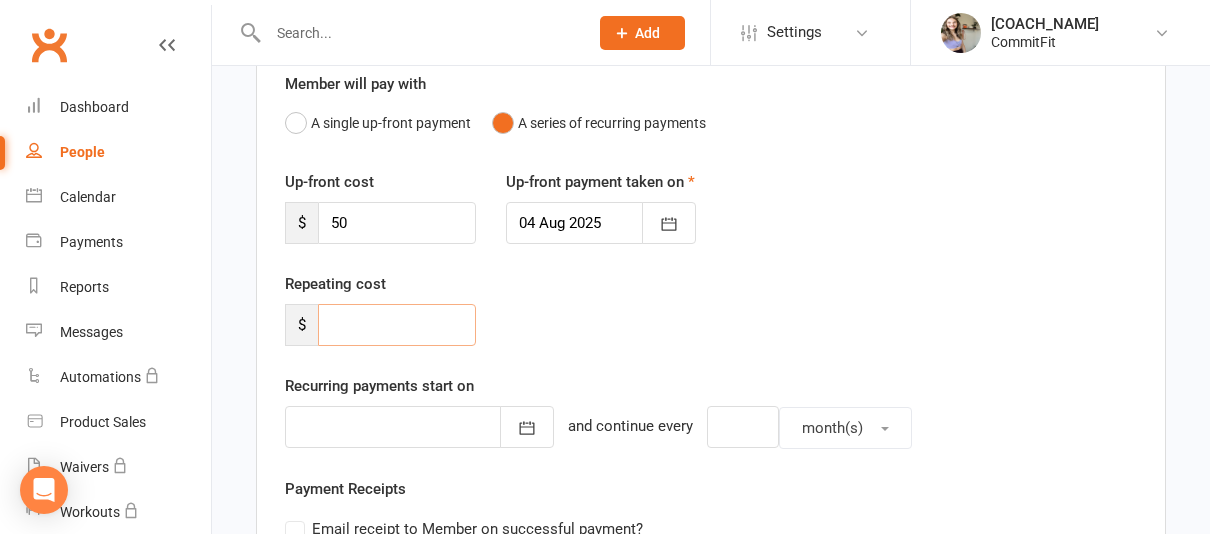 click at bounding box center (397, 325) 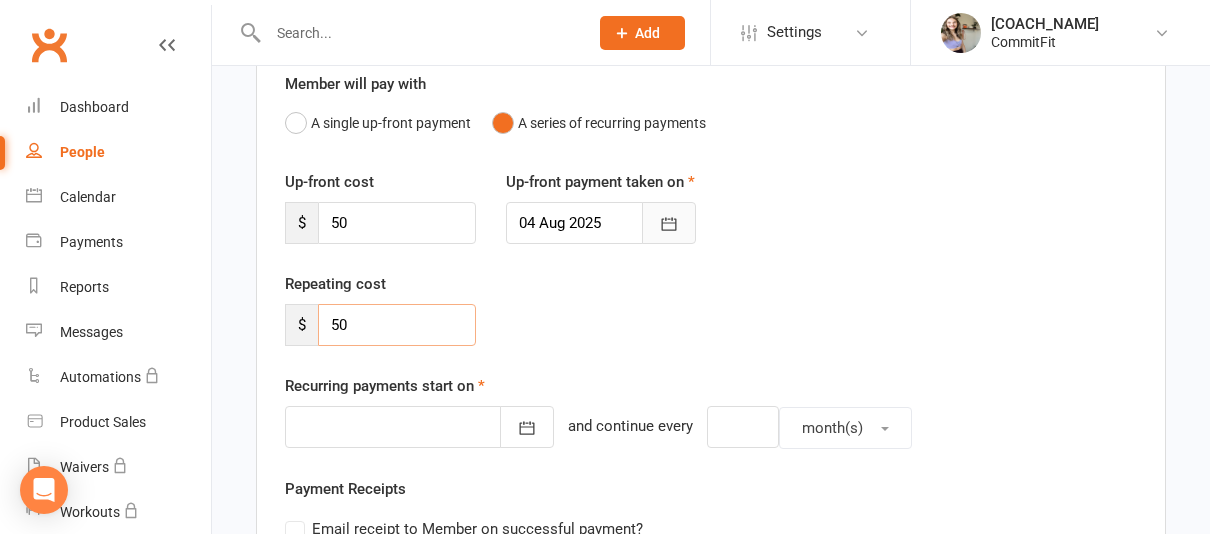 type on "50" 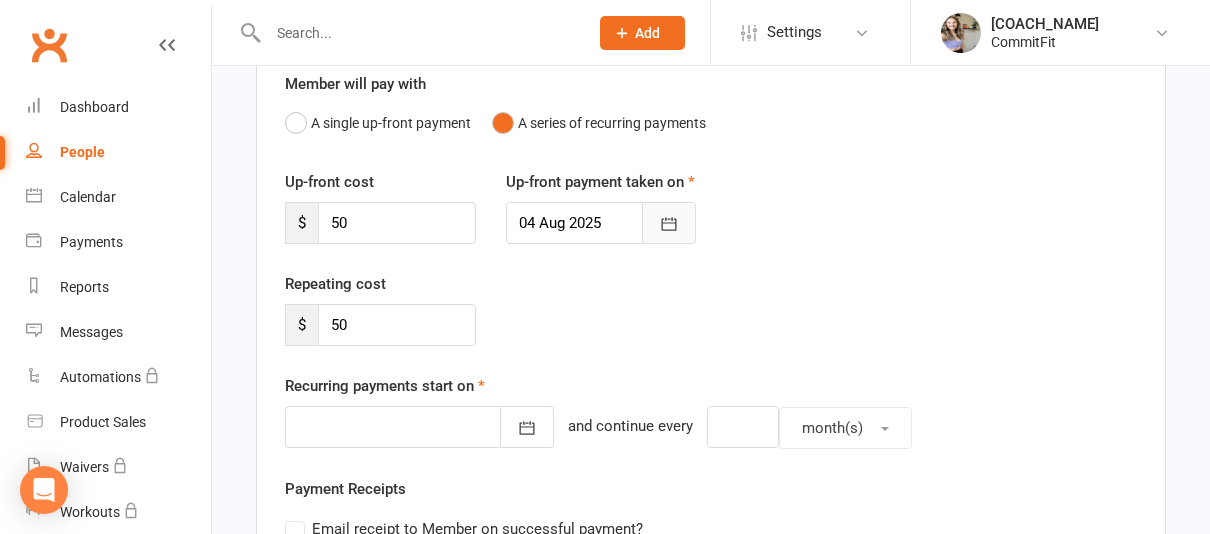 click 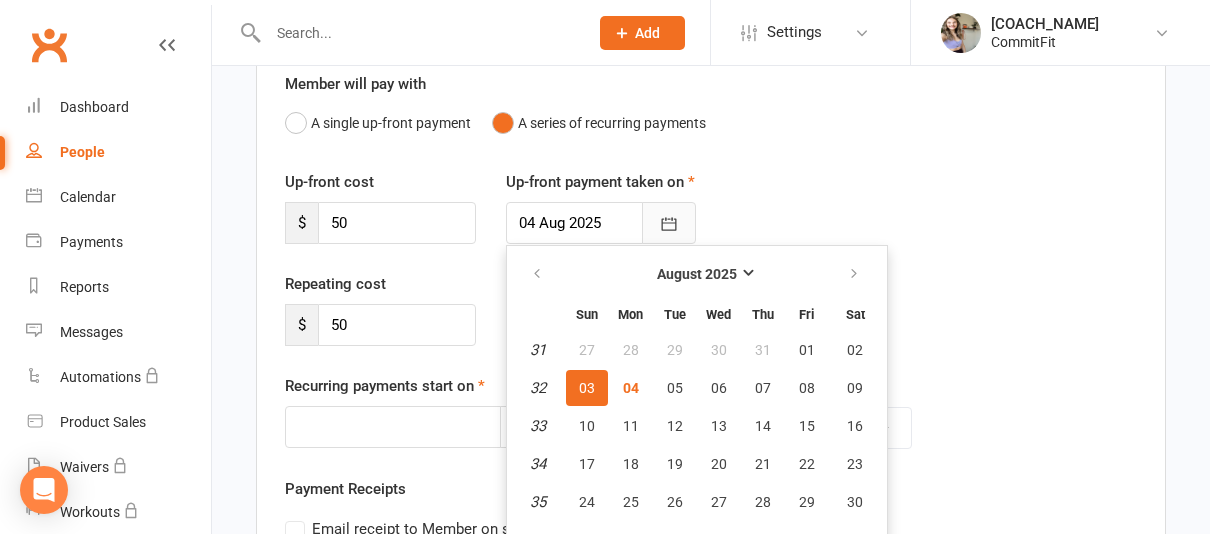 scroll, scrollTop: 208, scrollLeft: 0, axis: vertical 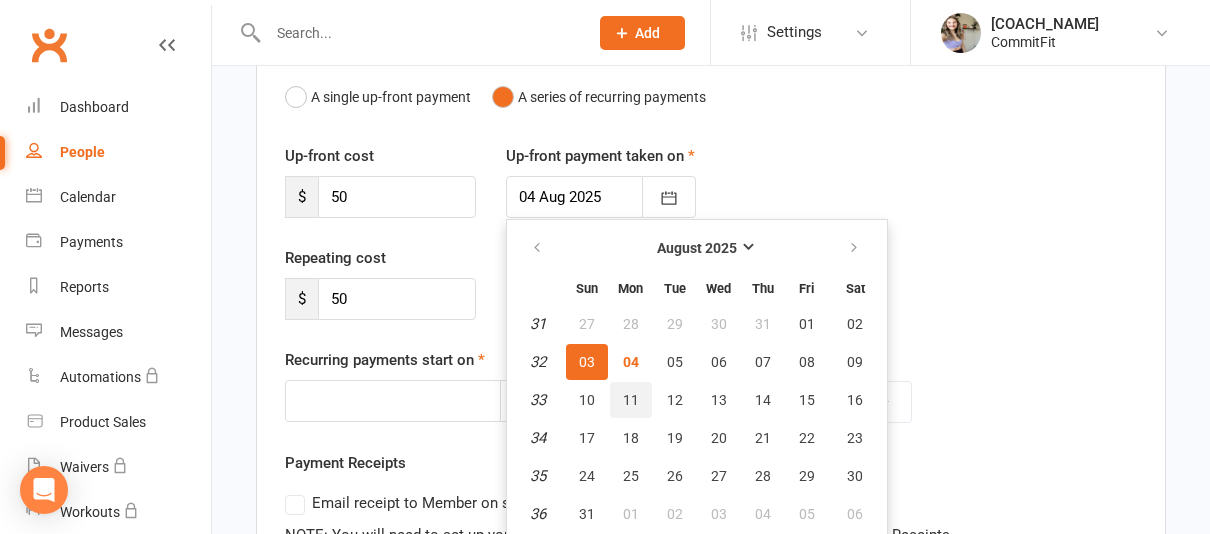 click on "11" at bounding box center [631, 400] 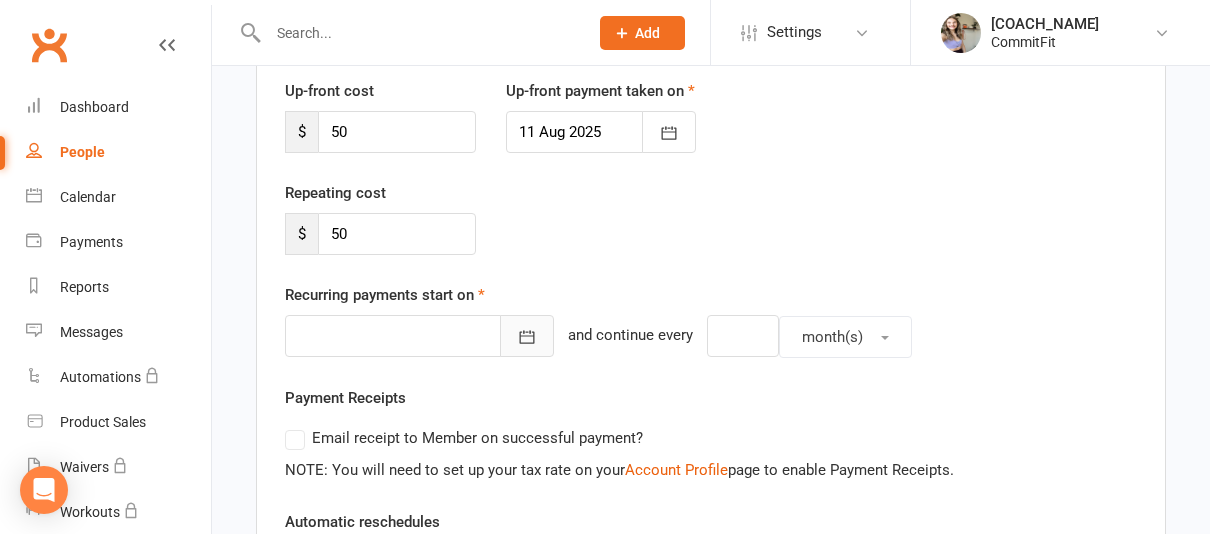 click 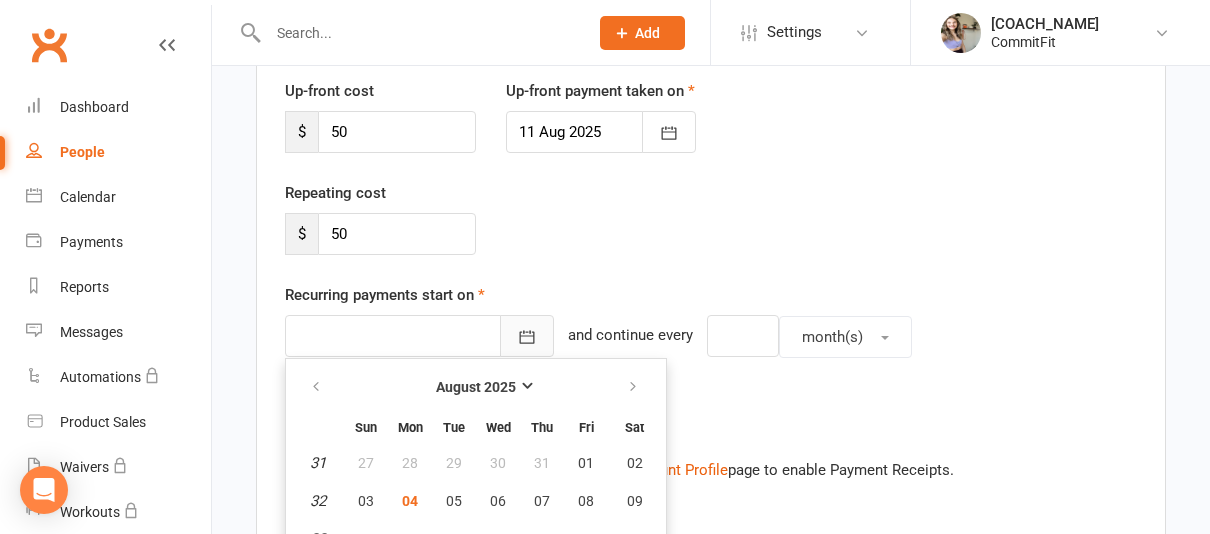 scroll, scrollTop: 412, scrollLeft: 0, axis: vertical 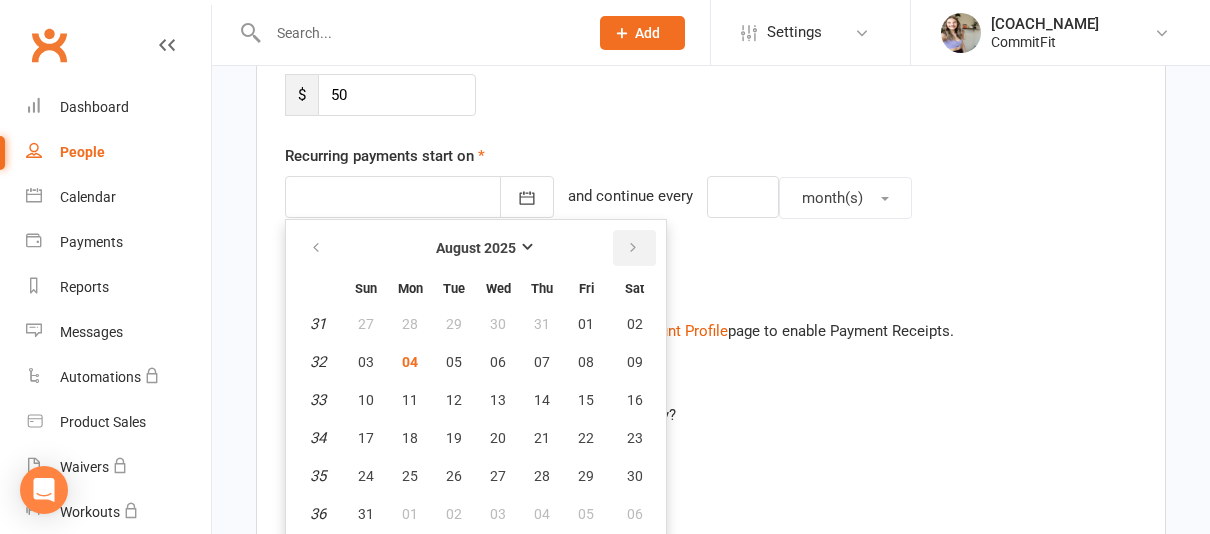 click at bounding box center [634, 248] 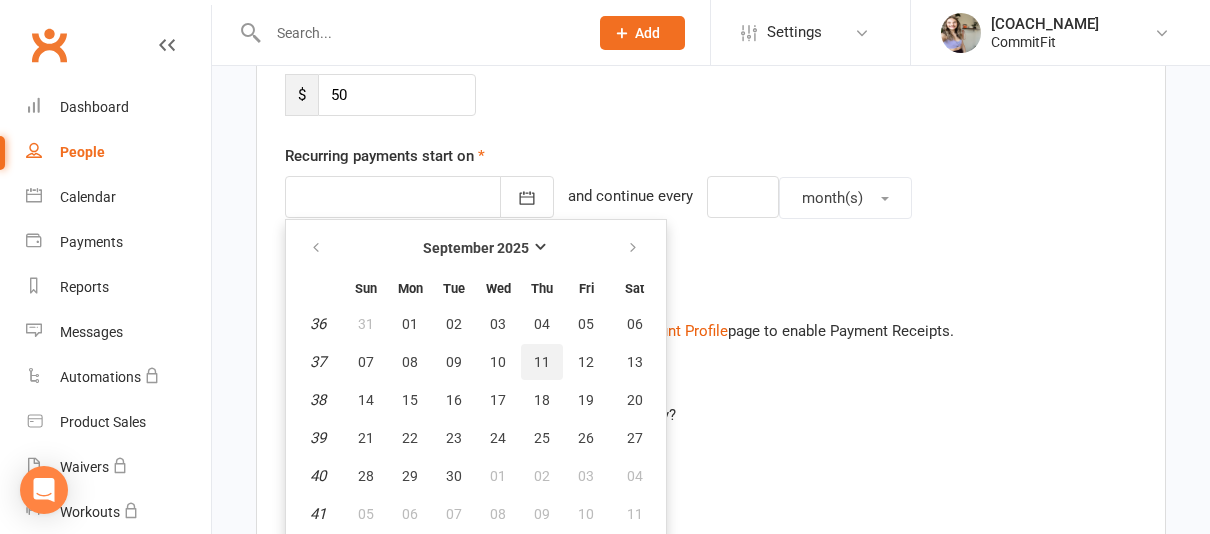 click on "11" at bounding box center (542, 362) 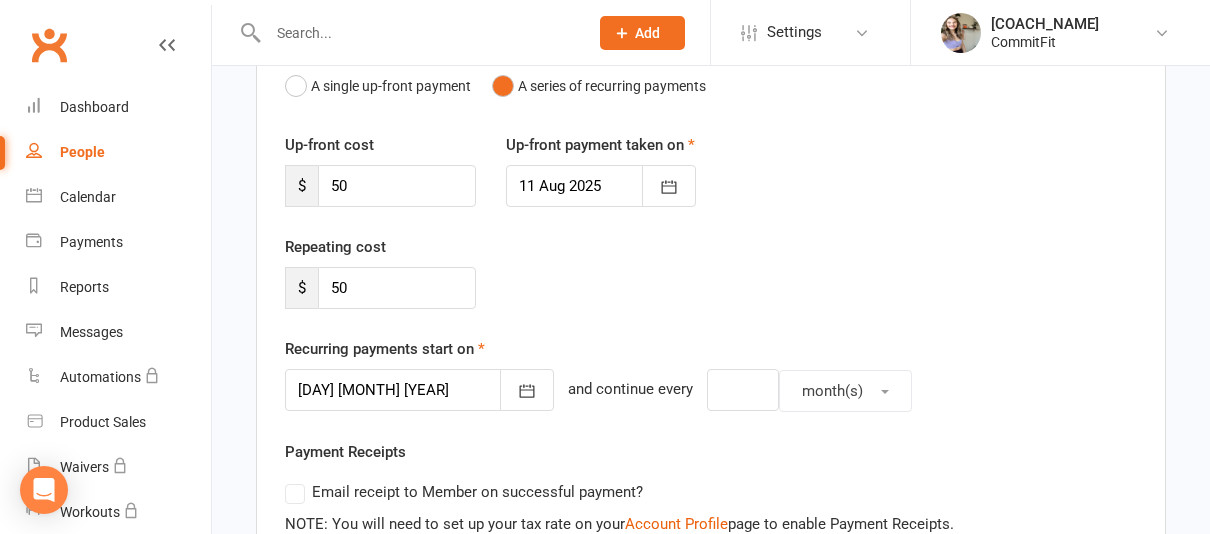 scroll, scrollTop: 213, scrollLeft: 0, axis: vertical 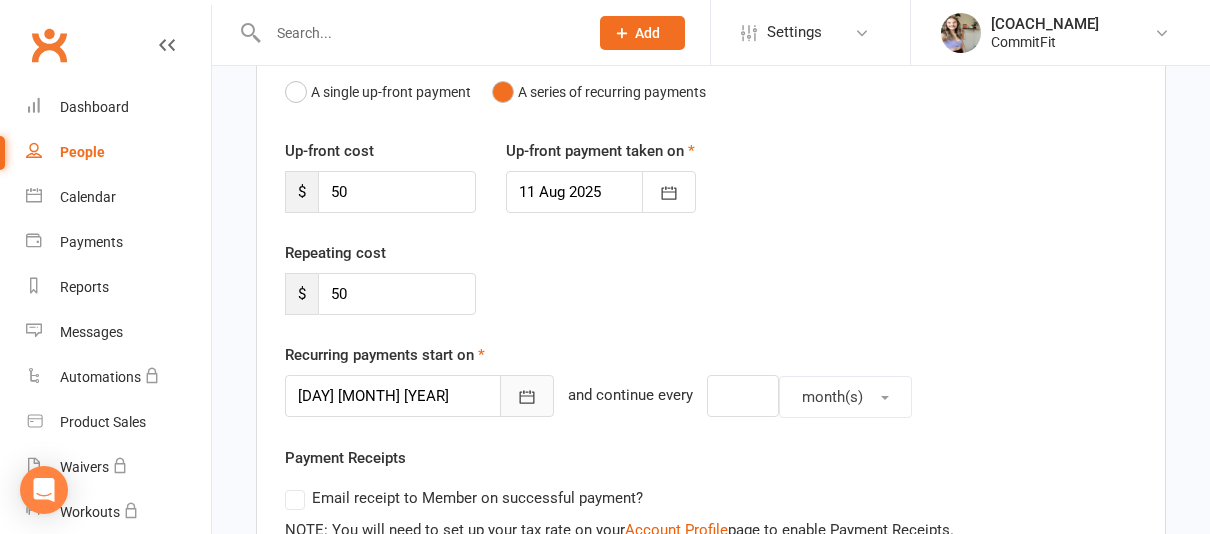 click 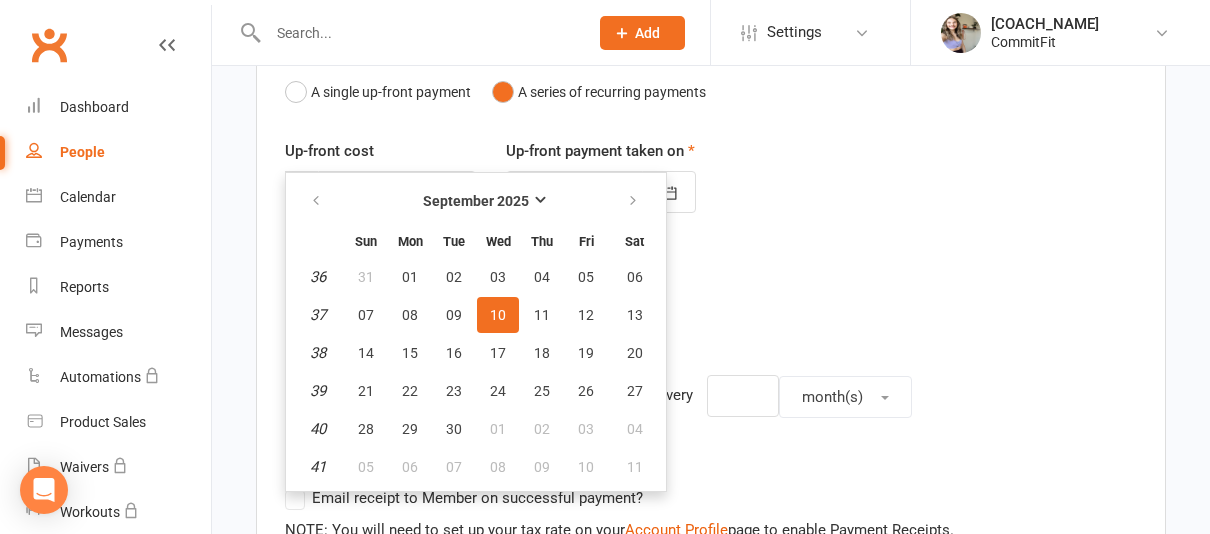 click on "Repeating cost  $ 50" at bounding box center [711, 292] 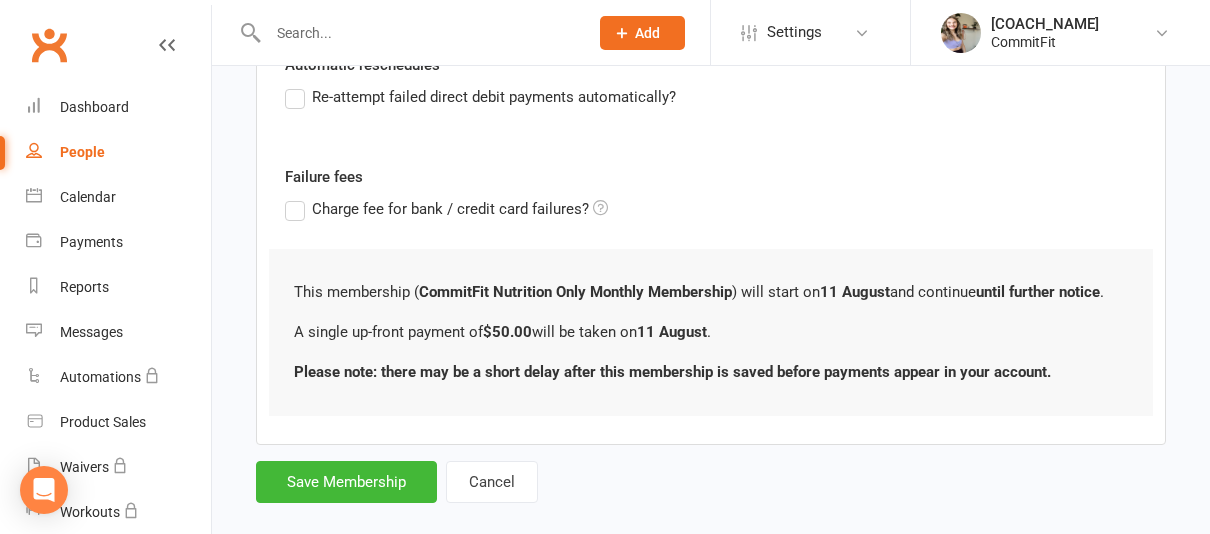 scroll, scrollTop: 760, scrollLeft: 0, axis: vertical 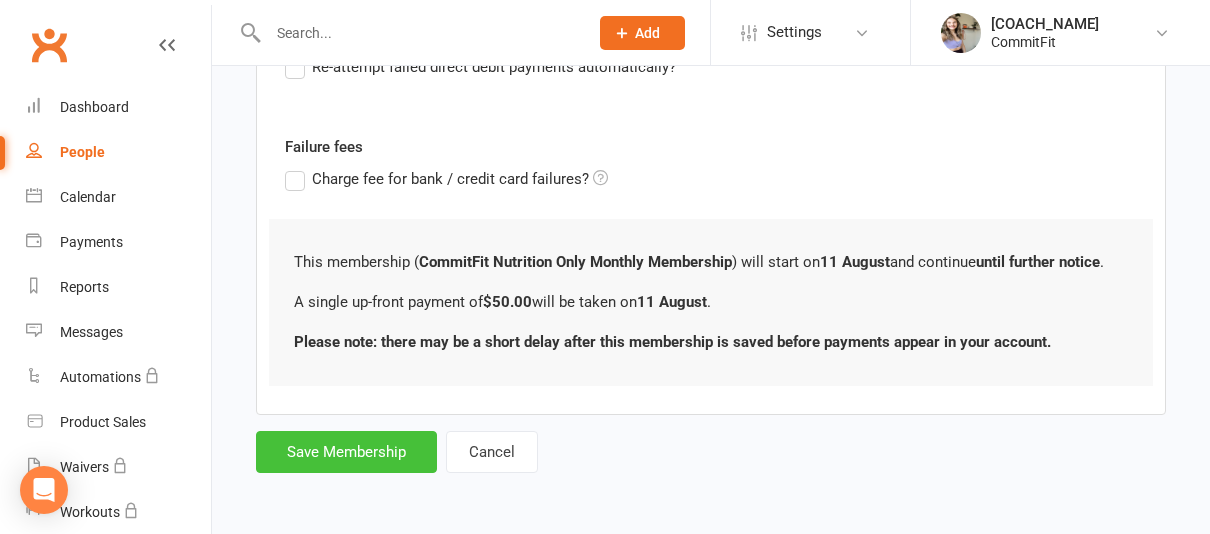 click on "Save Membership" at bounding box center (346, 452) 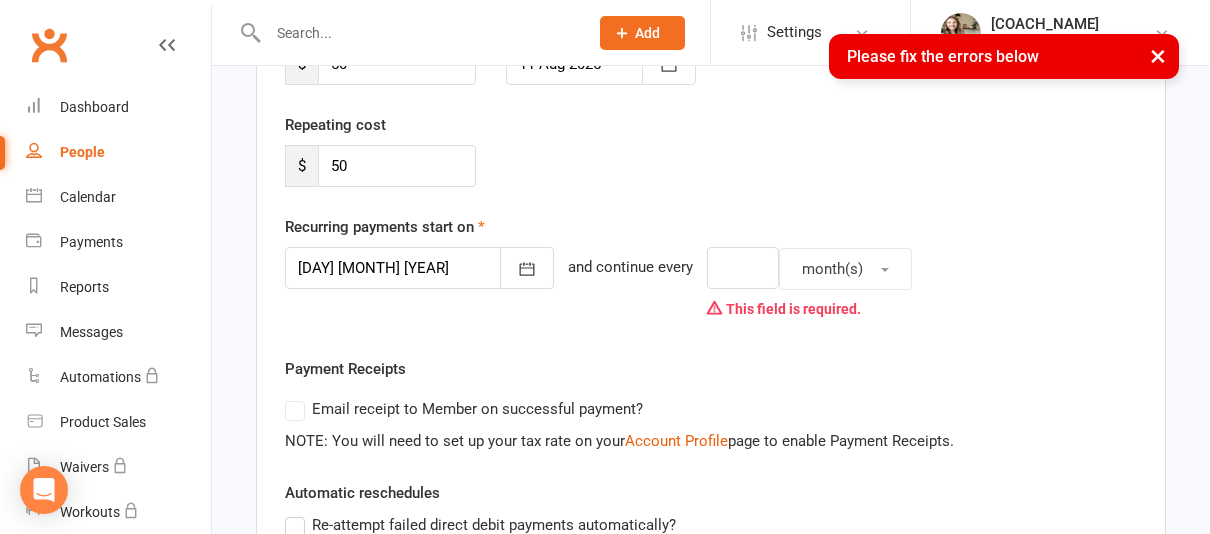 scroll, scrollTop: 349, scrollLeft: 0, axis: vertical 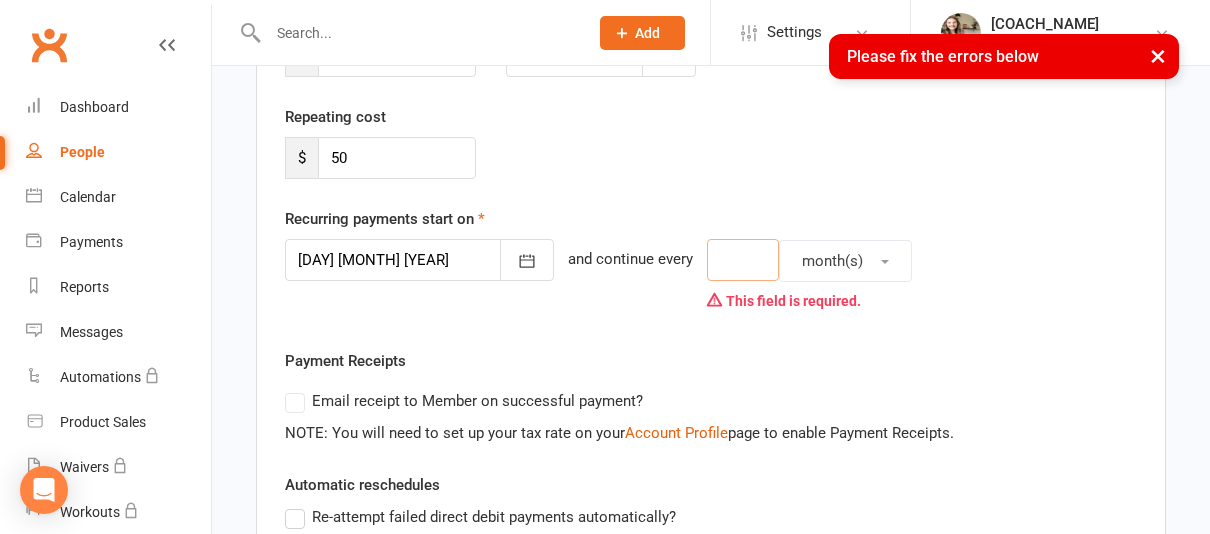 click at bounding box center [743, 260] 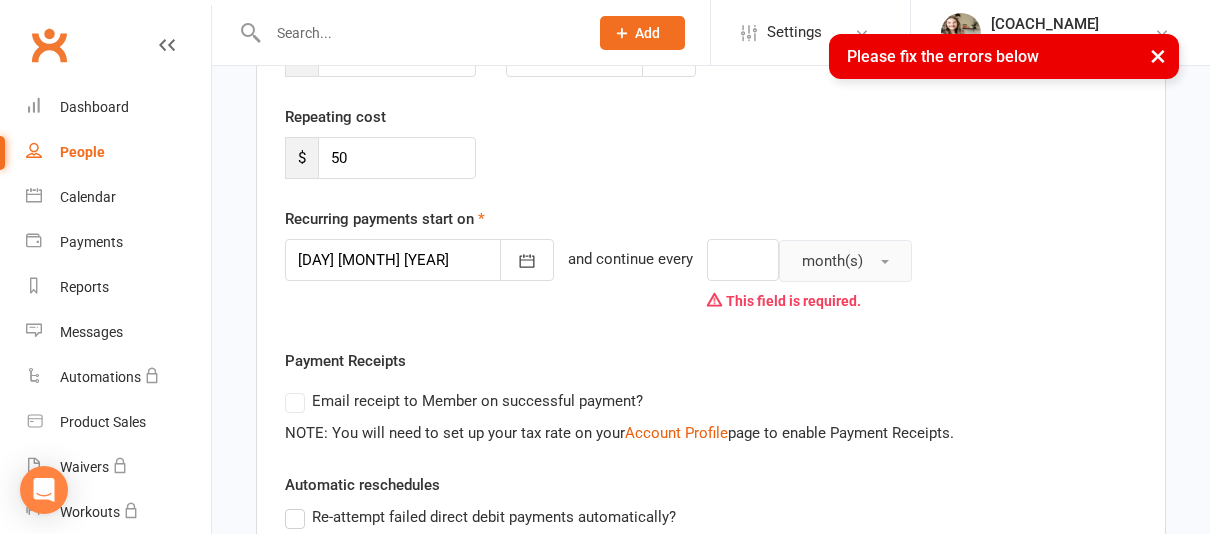 click on "month(s)" at bounding box center [832, 261] 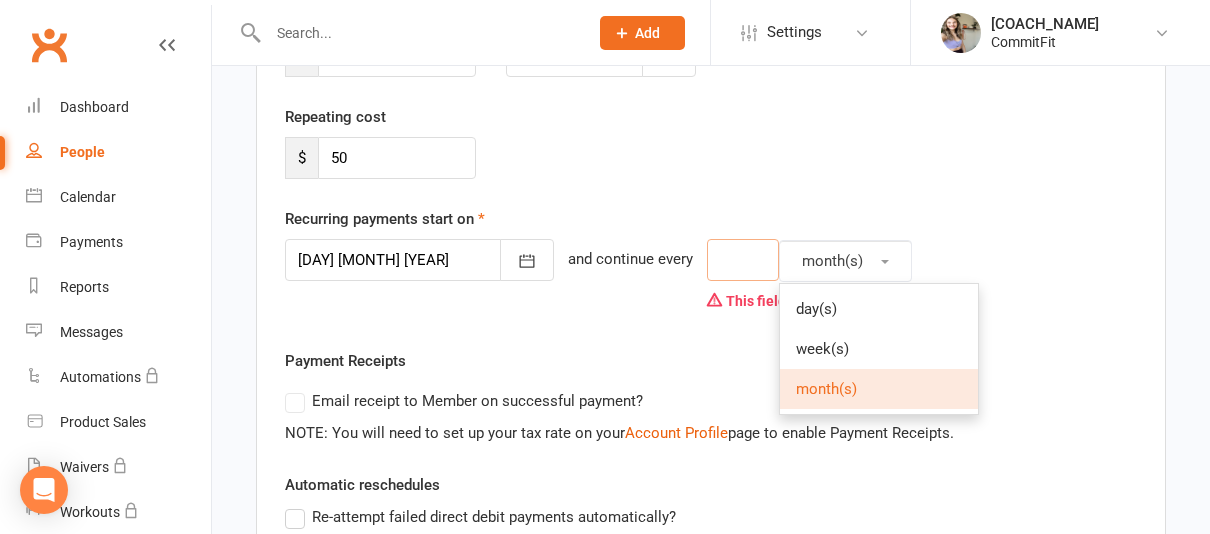 click at bounding box center (743, 260) 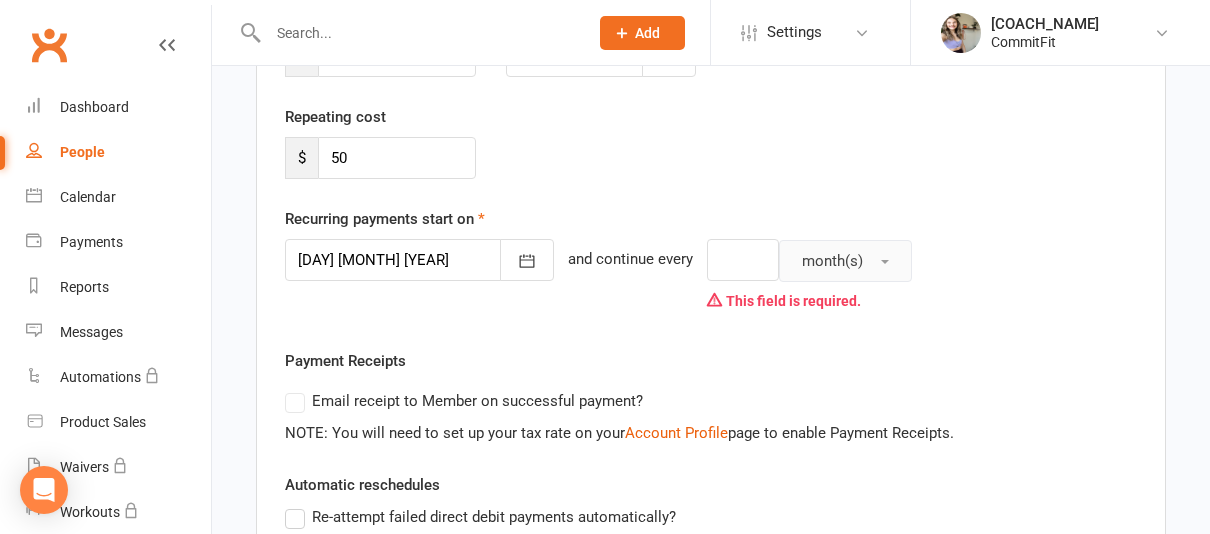 type 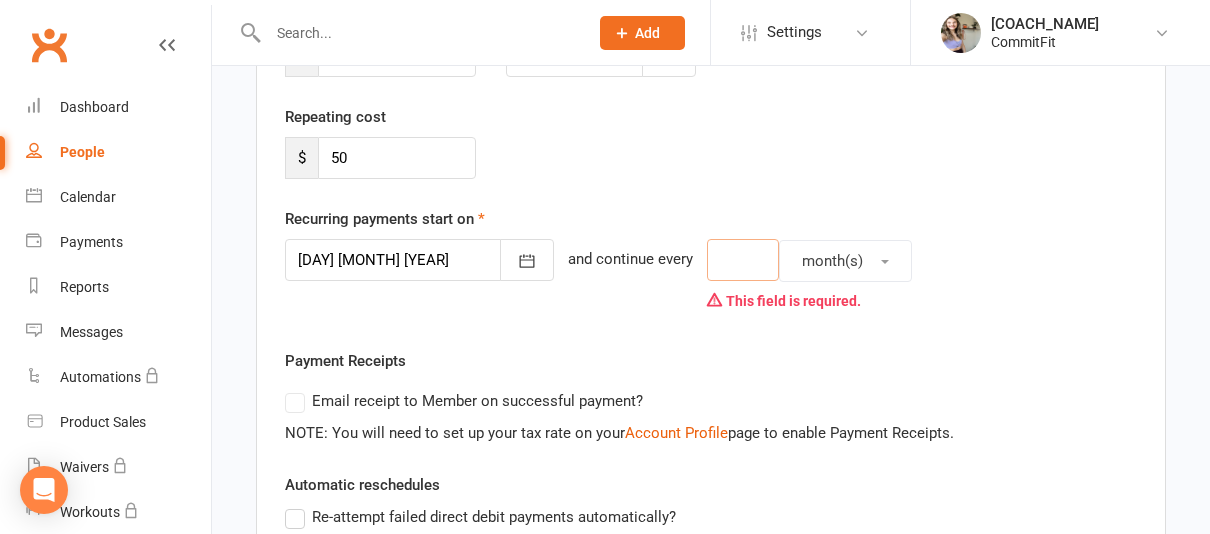 click at bounding box center [743, 260] 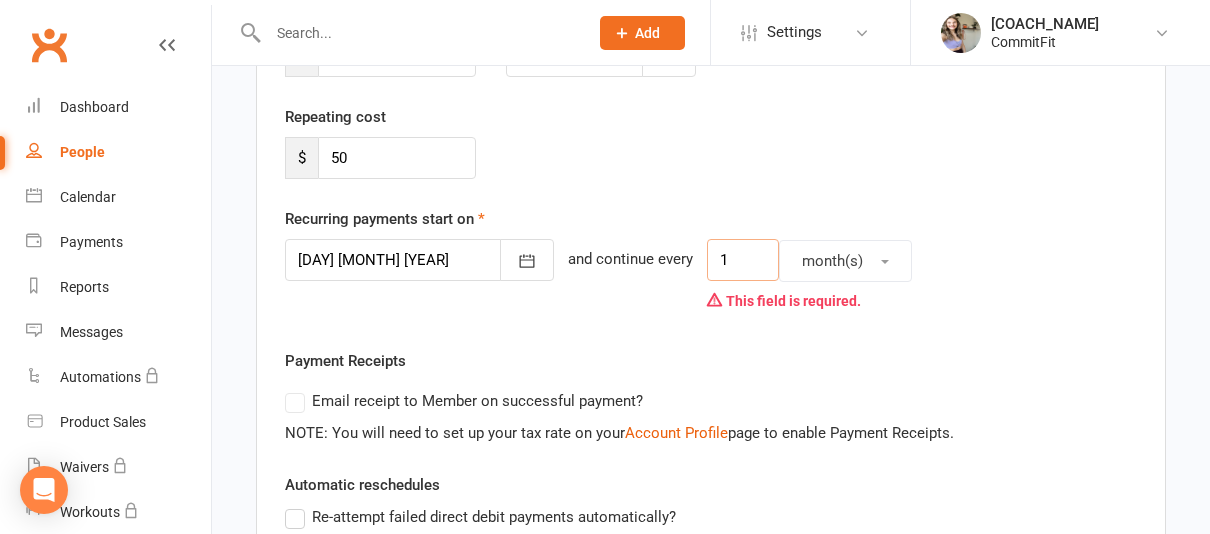 type on "1" 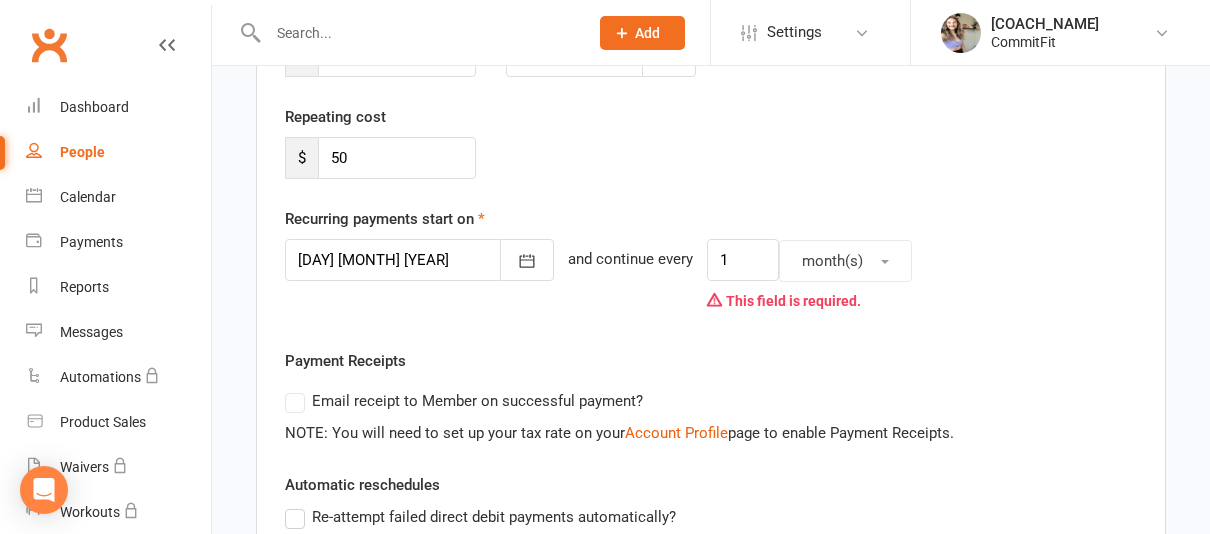 click on "Repeating cost  $ 50" at bounding box center [711, 156] 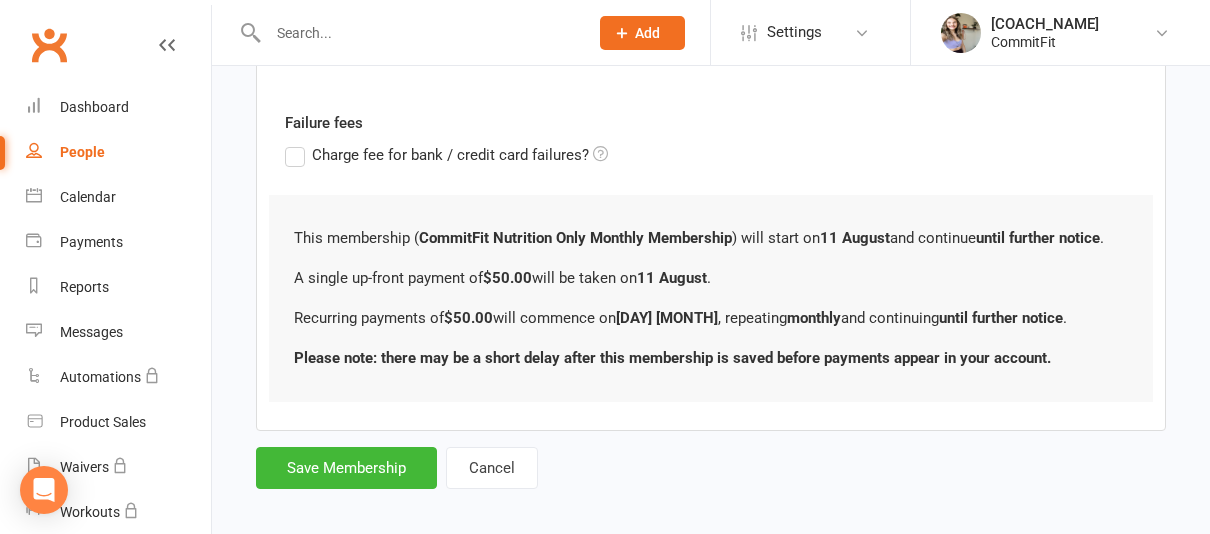 scroll, scrollTop: 838, scrollLeft: 0, axis: vertical 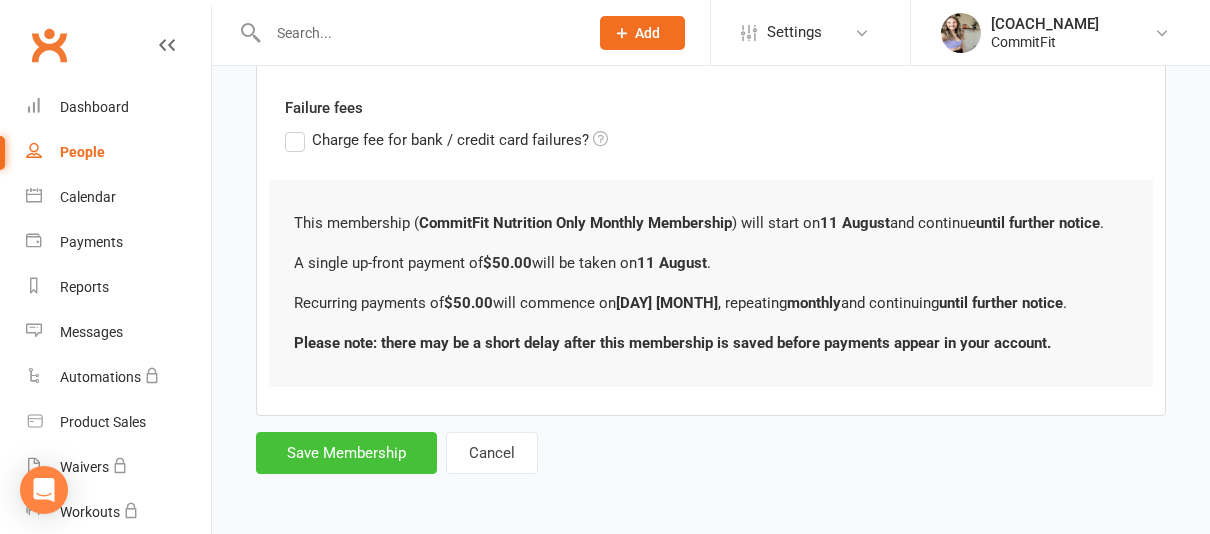 click on "Save Membership" at bounding box center (346, 453) 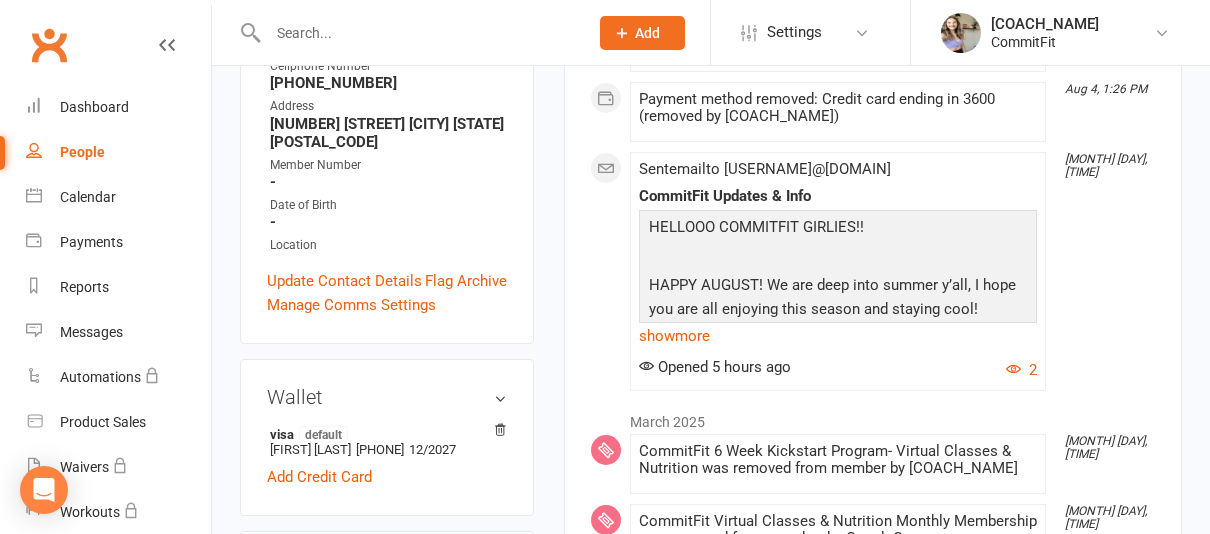 scroll, scrollTop: 0, scrollLeft: 0, axis: both 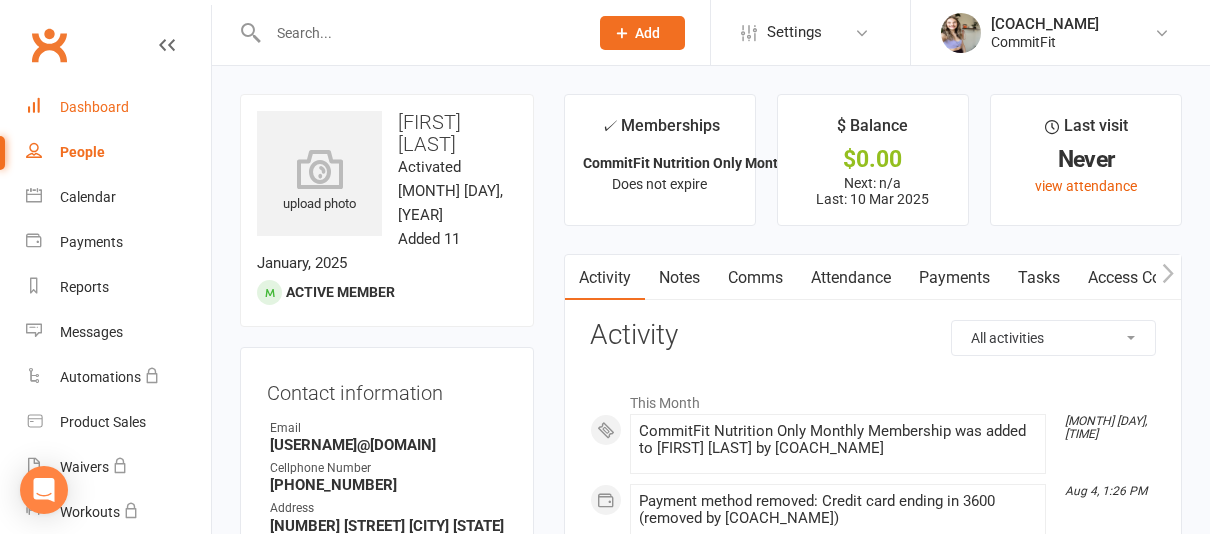 click on "Dashboard" at bounding box center (118, 107) 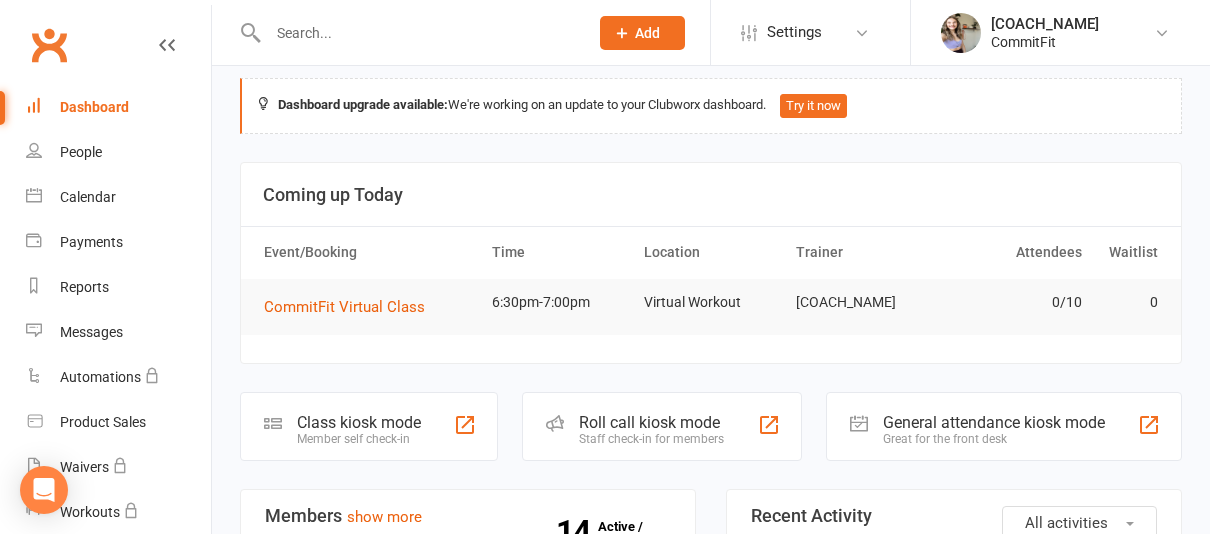 scroll, scrollTop: 0, scrollLeft: 0, axis: both 